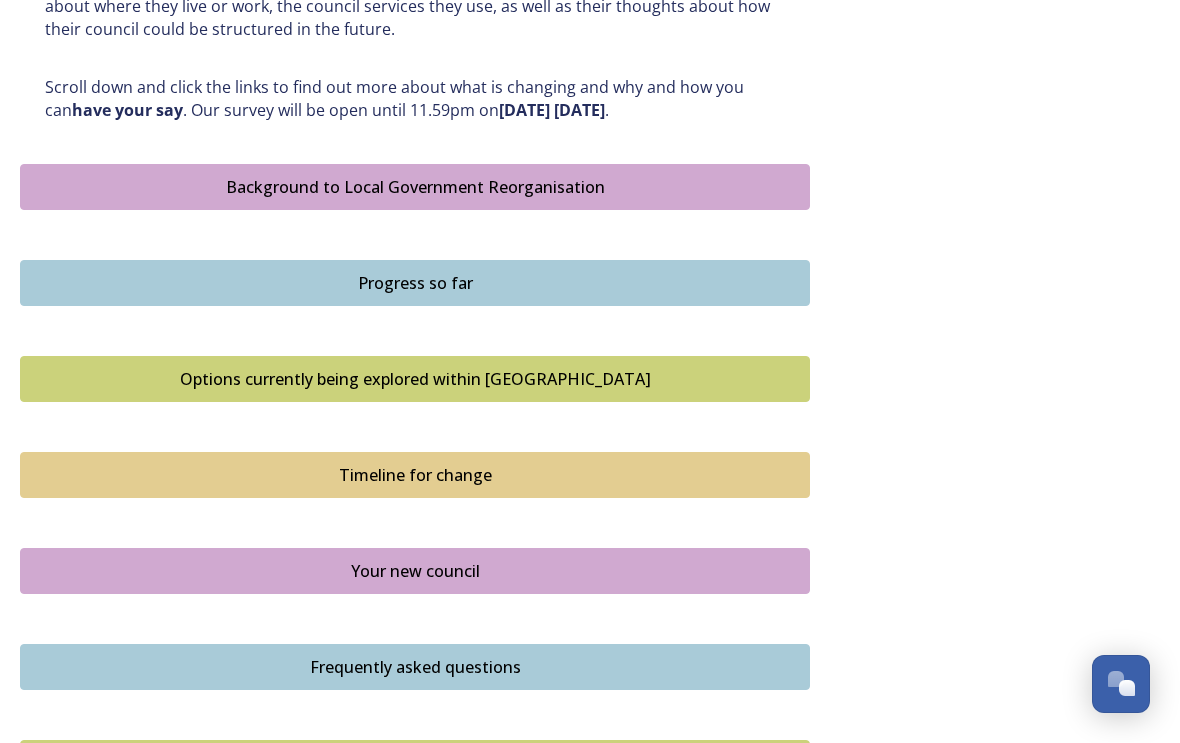 scroll, scrollTop: 1067, scrollLeft: 0, axis: vertical 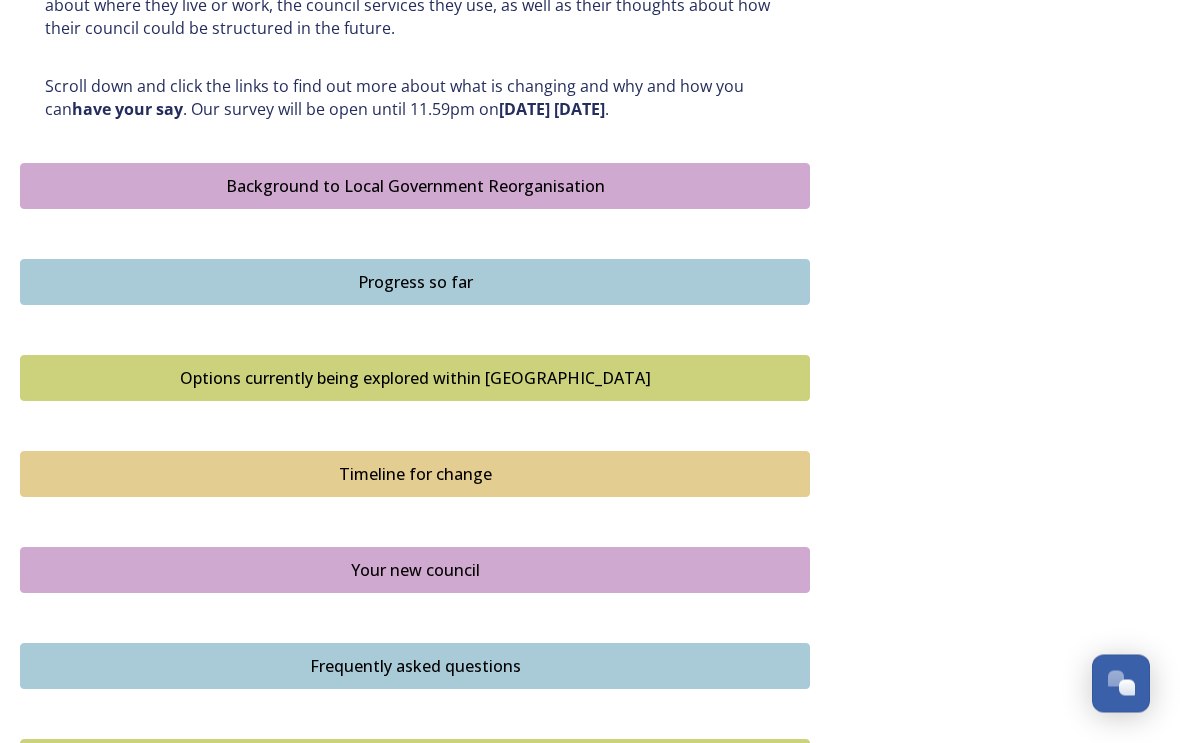 click on "Background to Local Government Reorganisation" at bounding box center [415, 187] 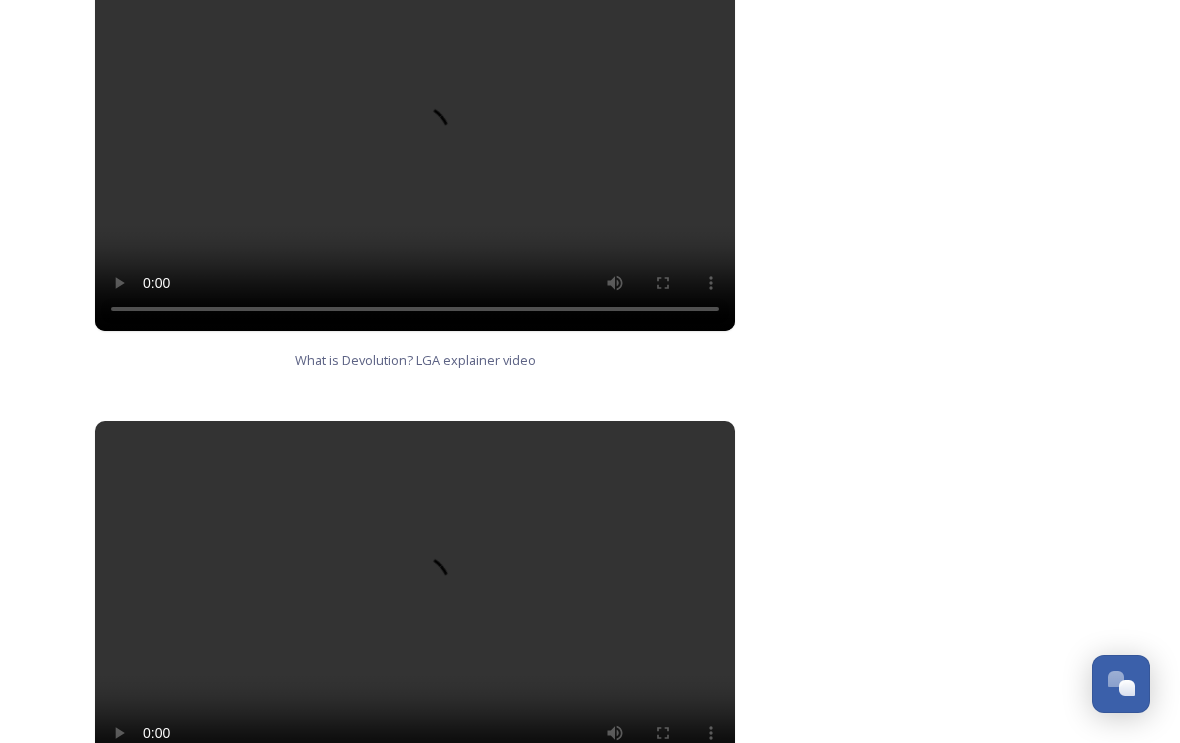 scroll, scrollTop: 1231, scrollLeft: 0, axis: vertical 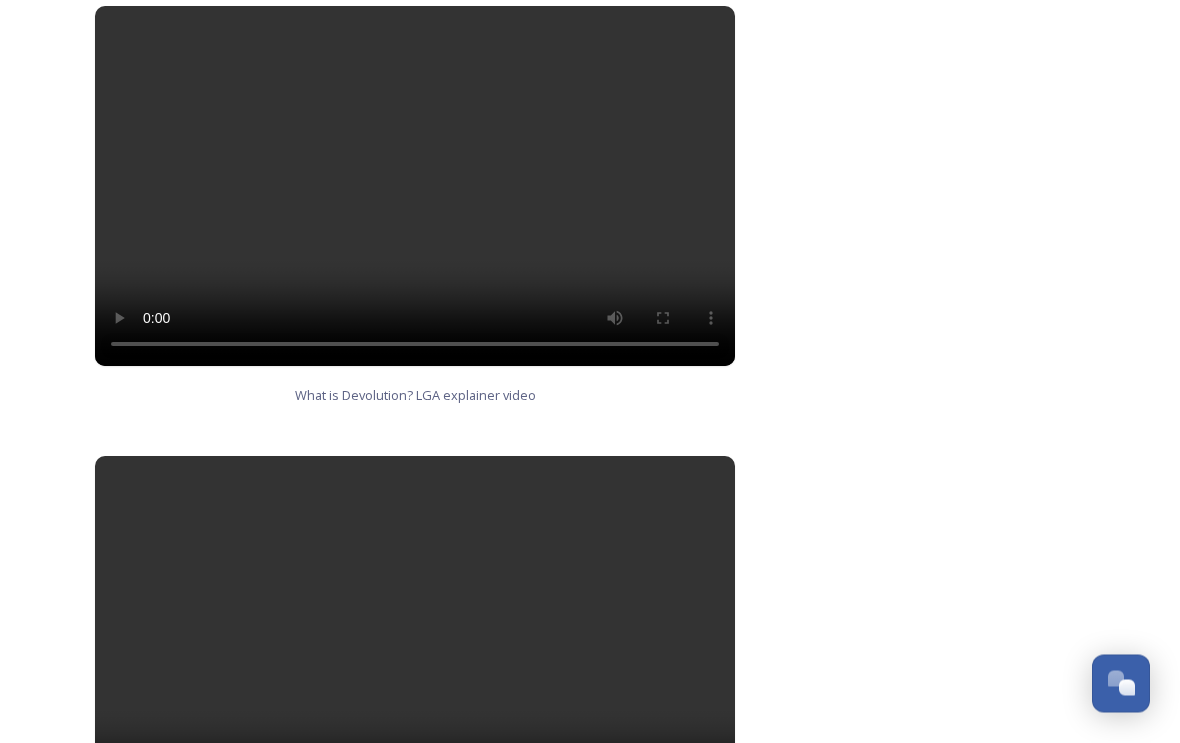 click at bounding box center [415, 187] 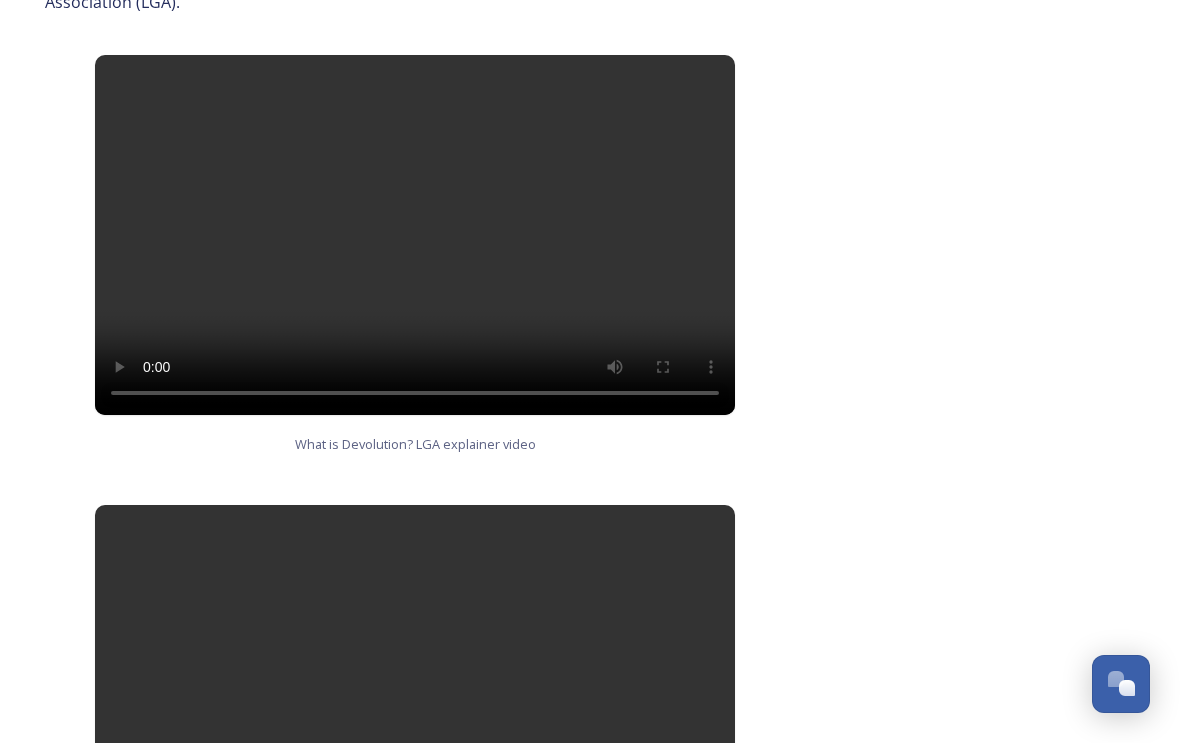 scroll, scrollTop: 1128, scrollLeft: 0, axis: vertical 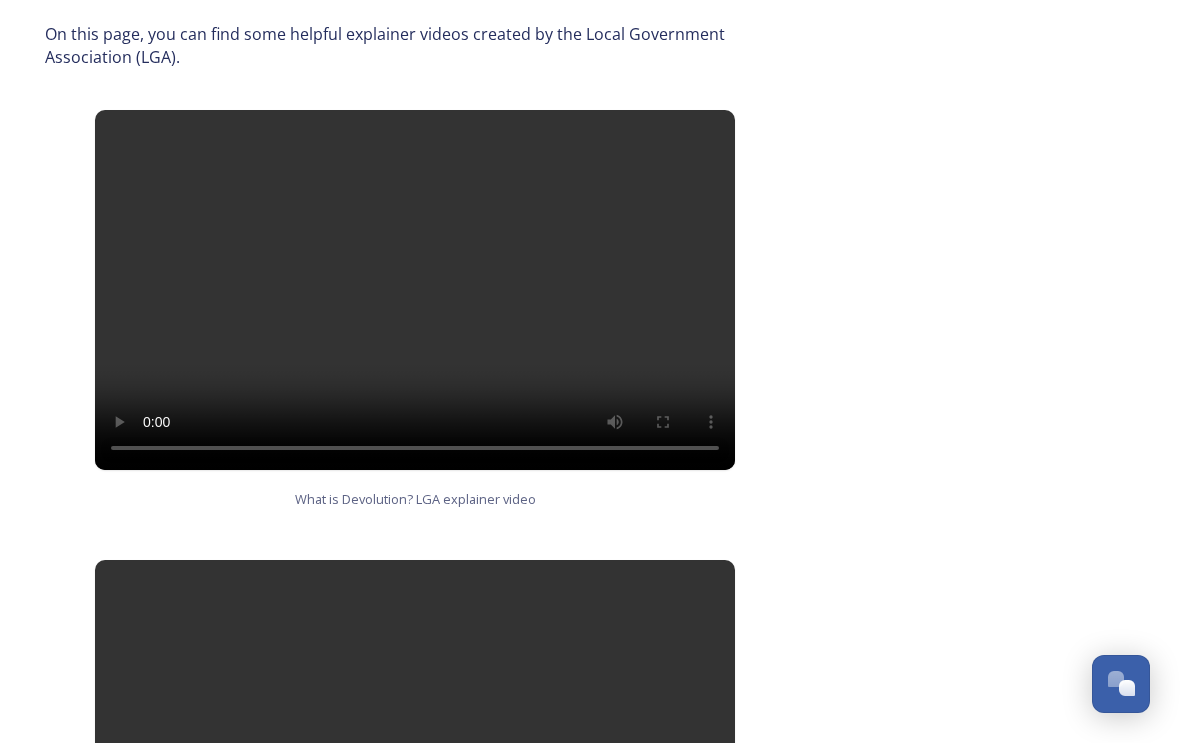 click at bounding box center [415, 290] 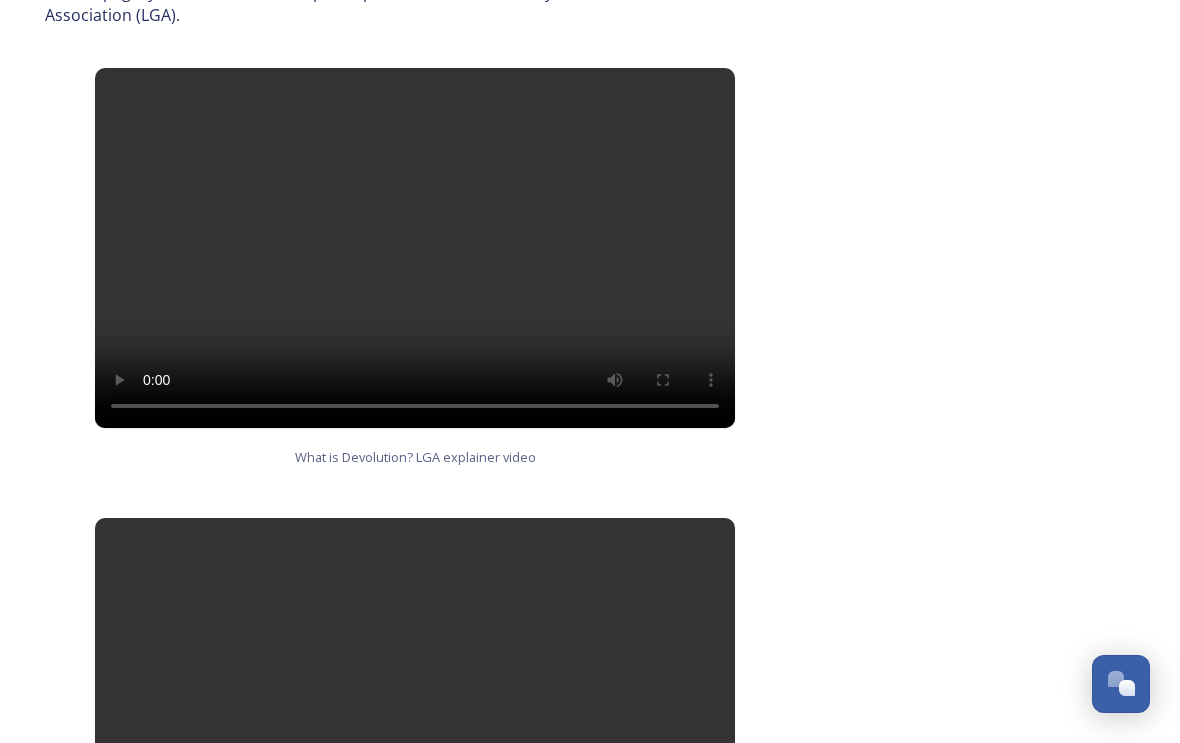 scroll, scrollTop: 1332, scrollLeft: 0, axis: vertical 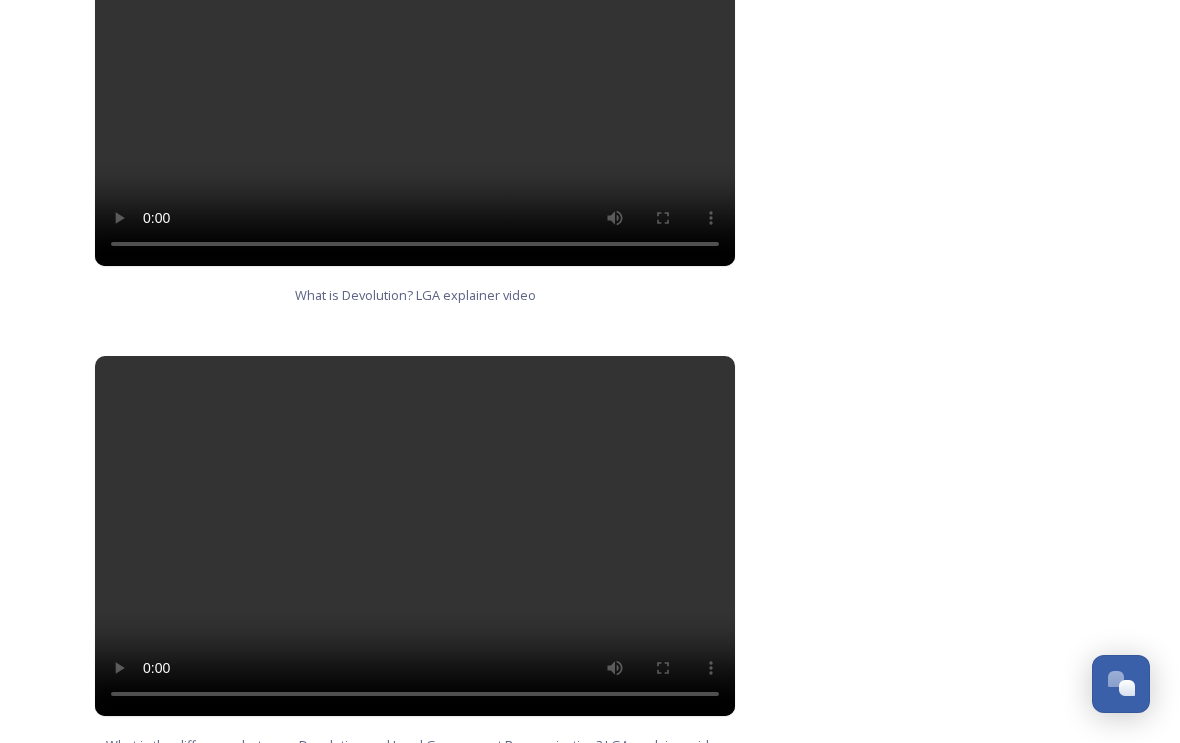 click at bounding box center (415, 536) 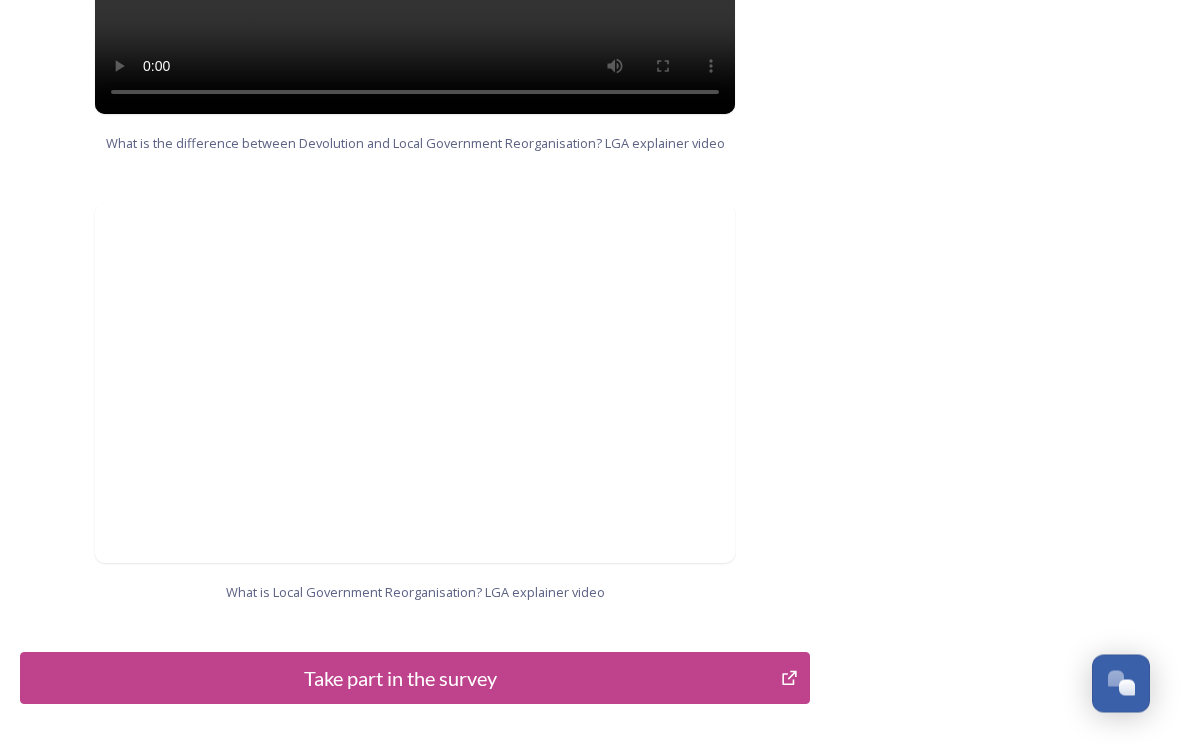 scroll, scrollTop: 1934, scrollLeft: 0, axis: vertical 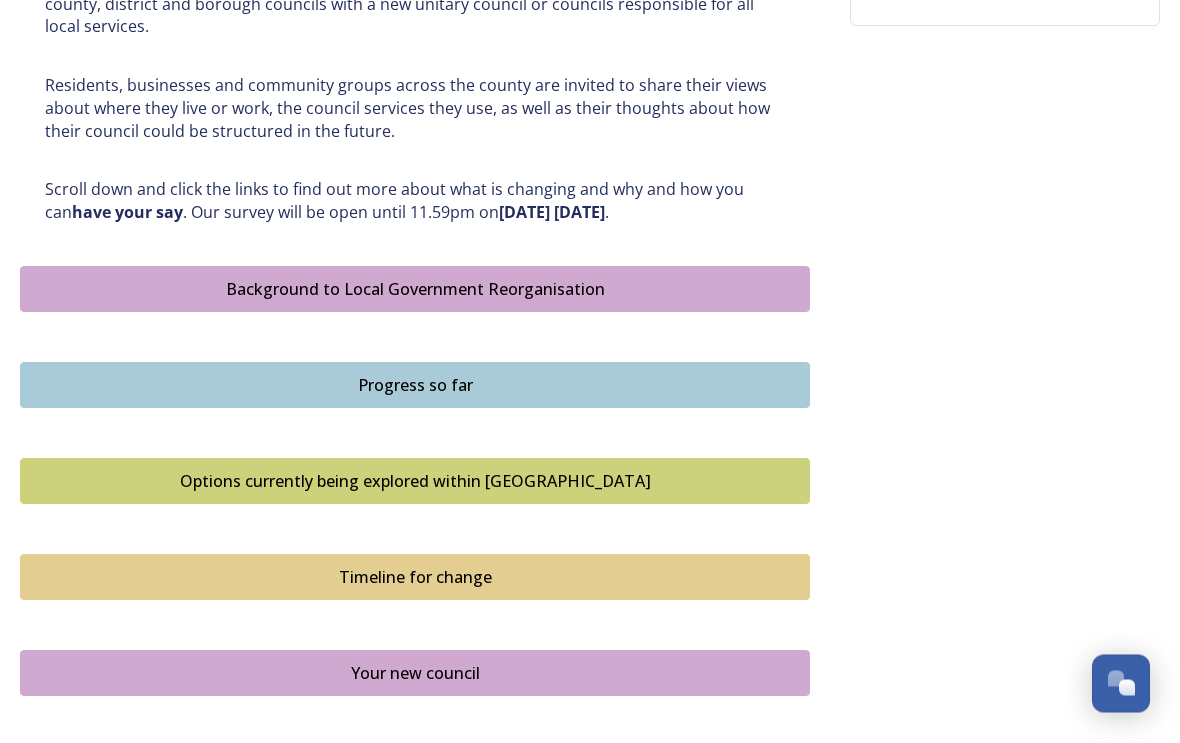 click on "Progress so far" at bounding box center [415, 386] 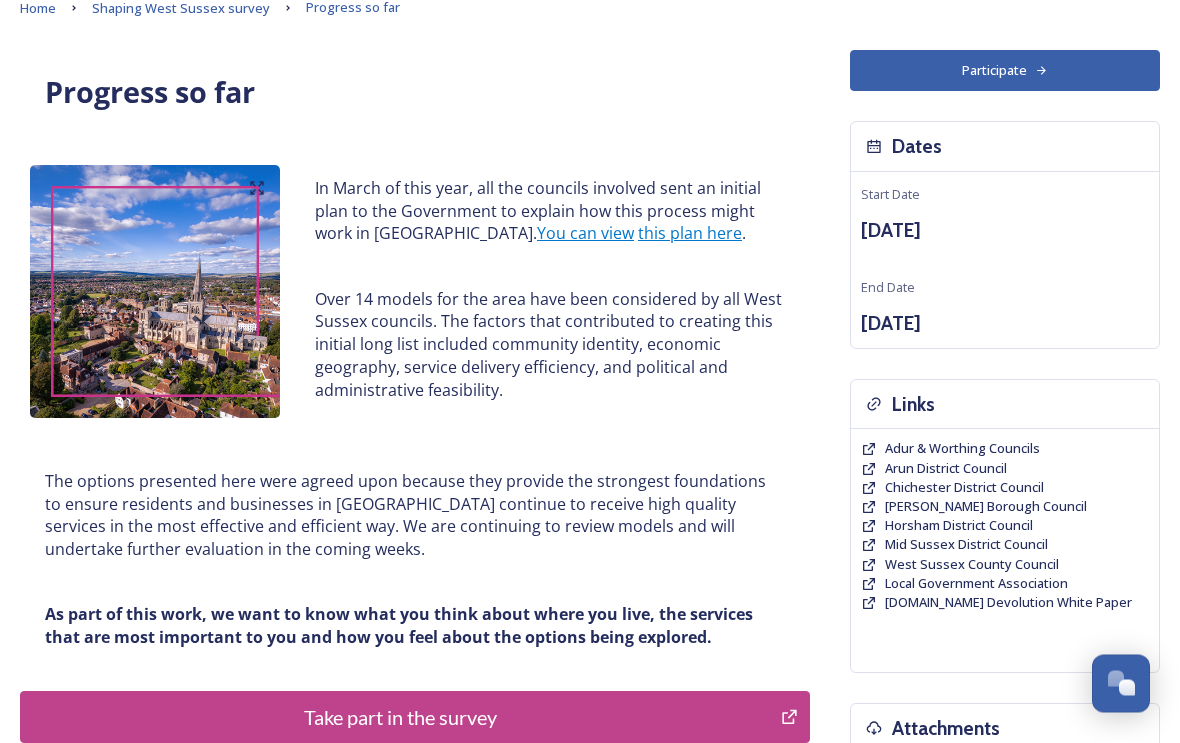 scroll, scrollTop: 0, scrollLeft: 0, axis: both 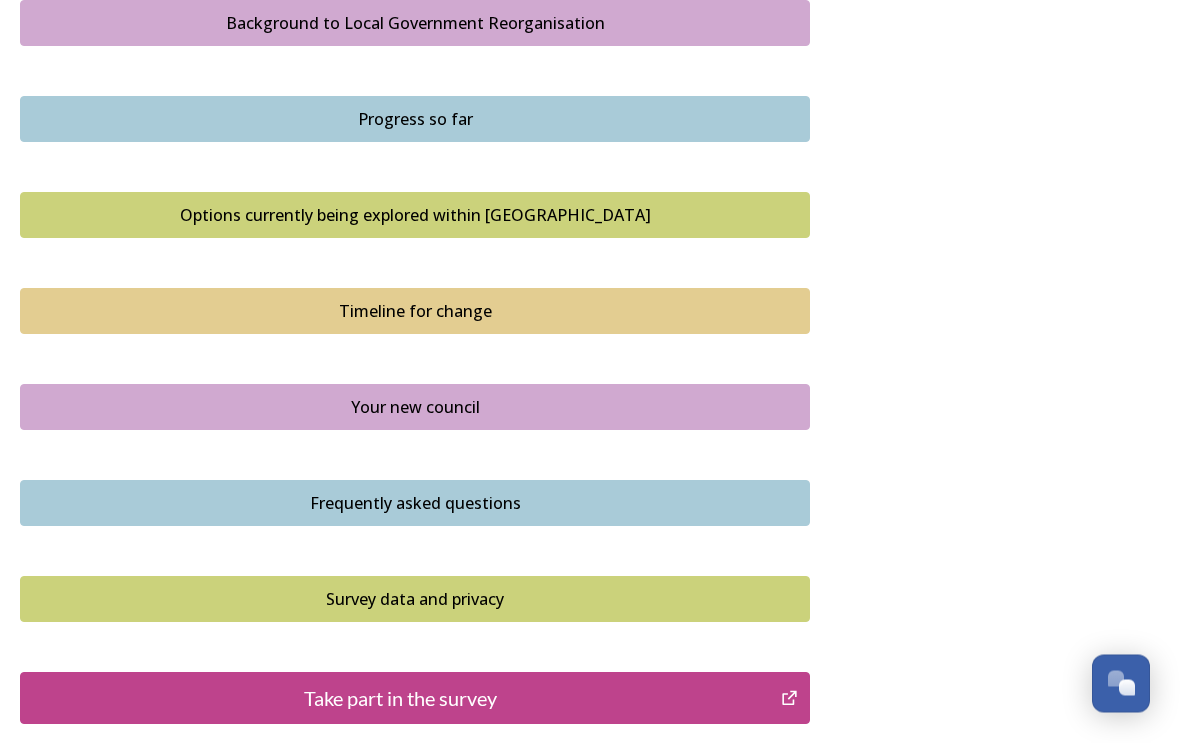 click on "Options currently being explored within [GEOGRAPHIC_DATA]" at bounding box center [415, 216] 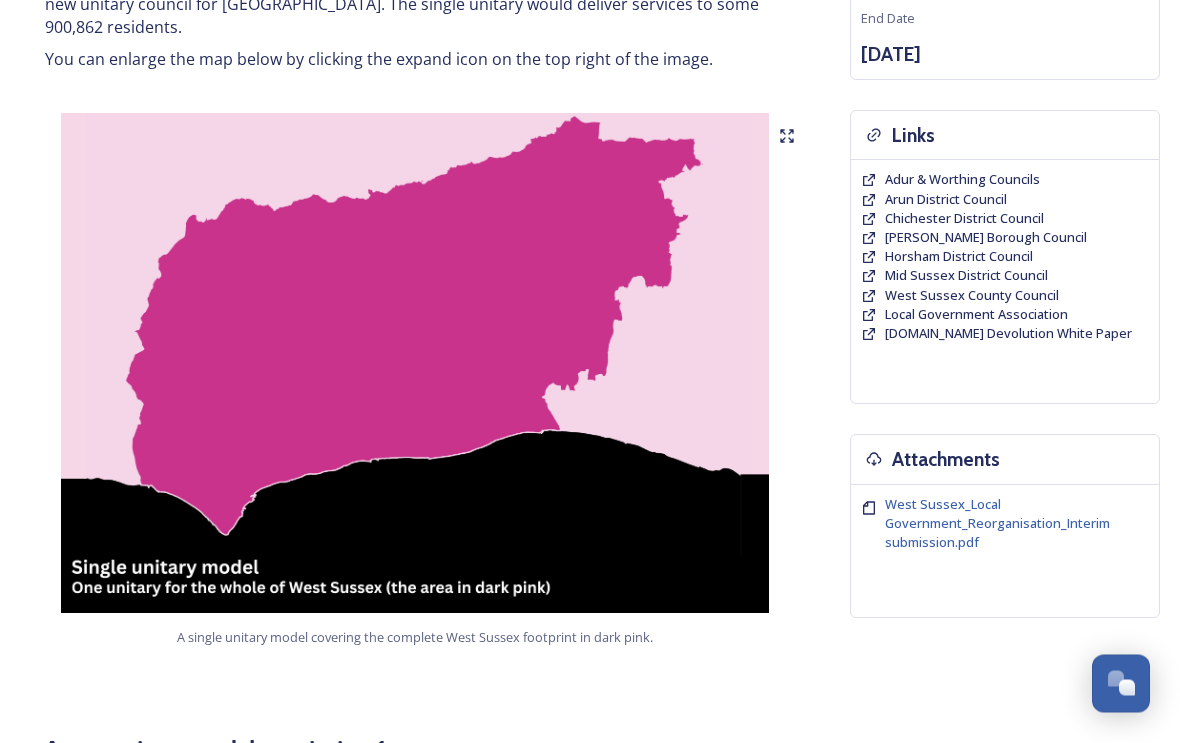scroll, scrollTop: 373, scrollLeft: 0, axis: vertical 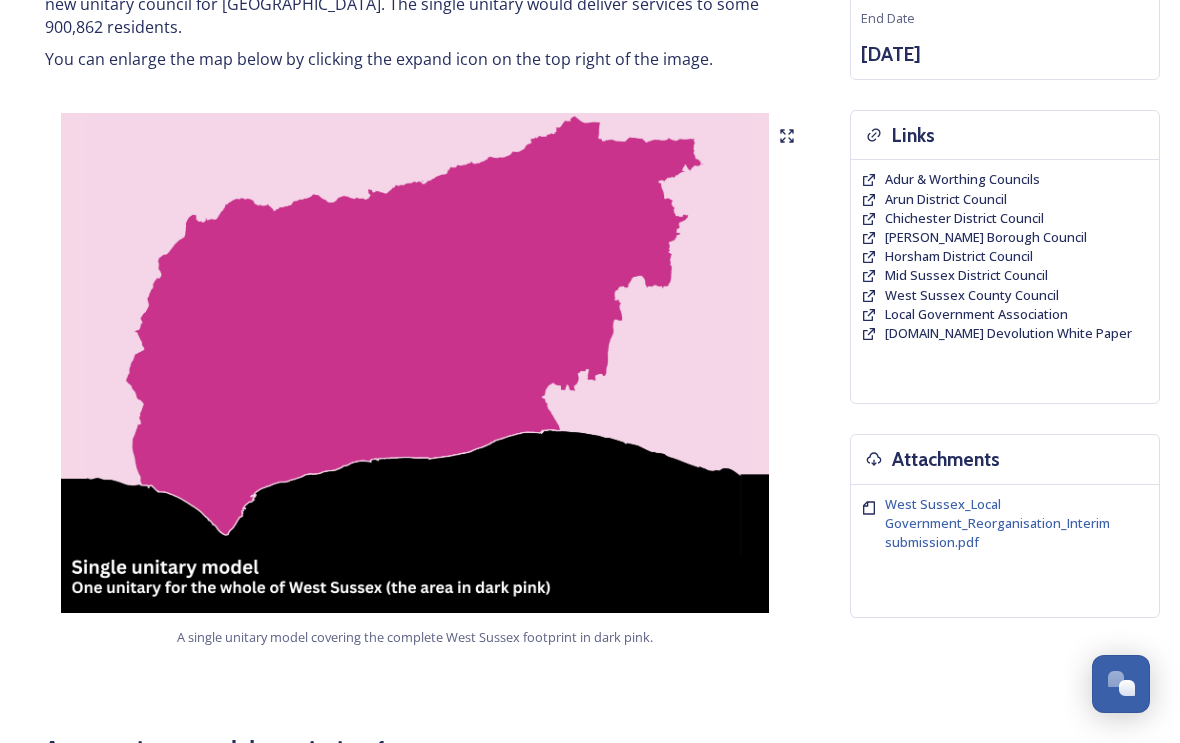 click 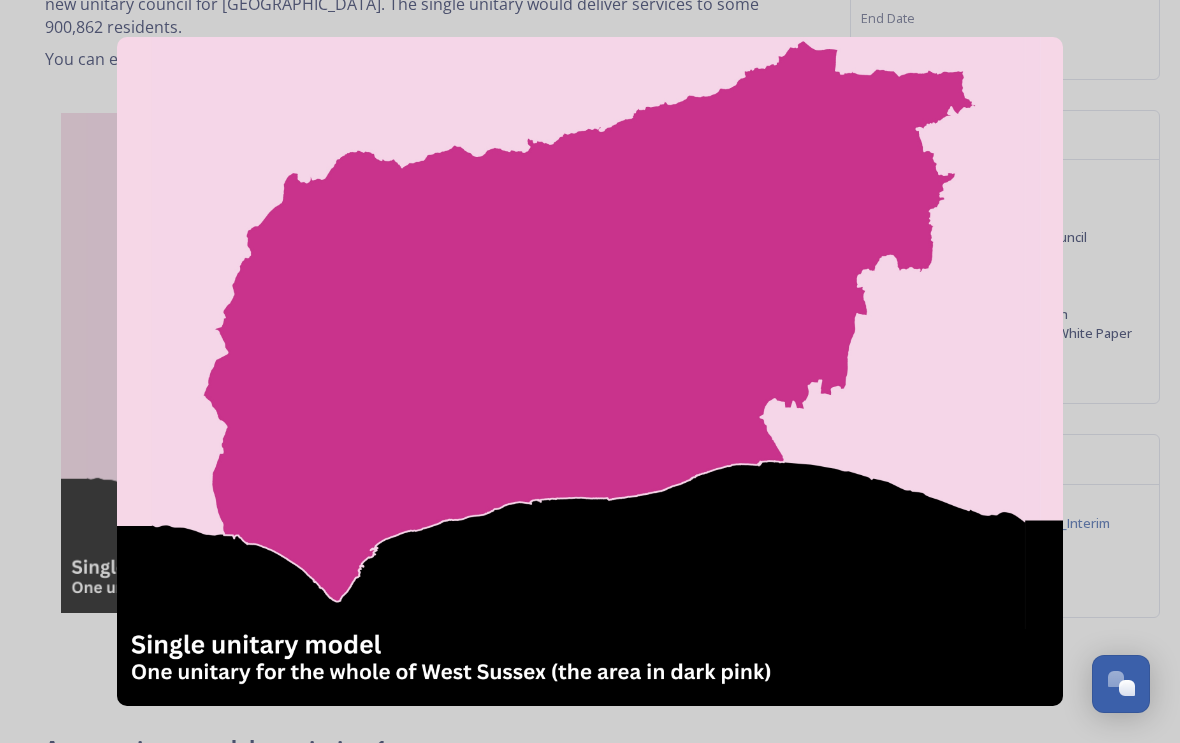 click at bounding box center (1121, 682) 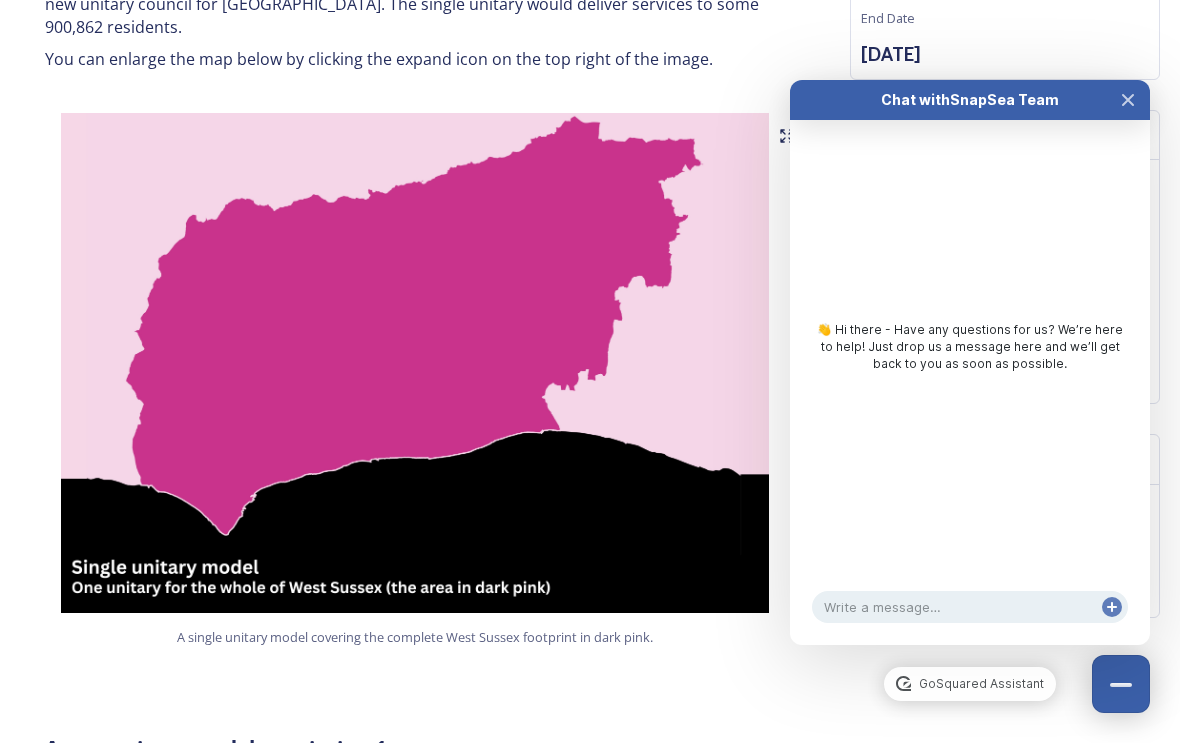 click at bounding box center (1128, 100) 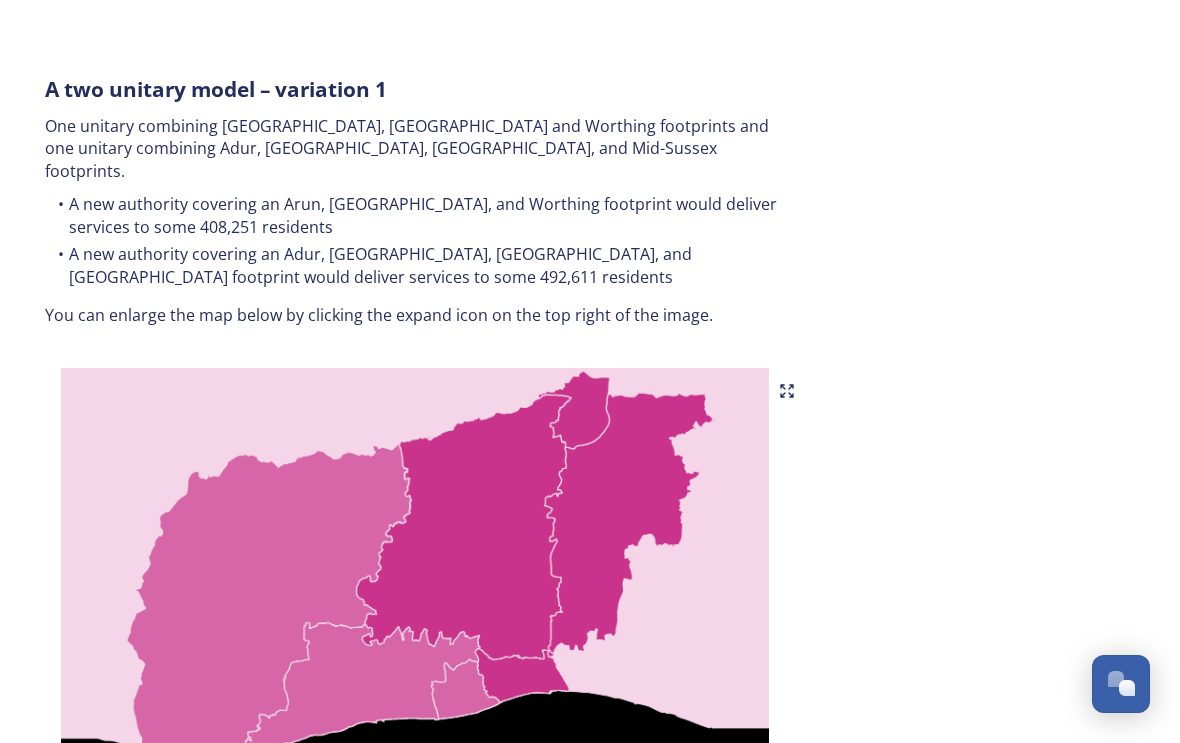 scroll, scrollTop: 1031, scrollLeft: 0, axis: vertical 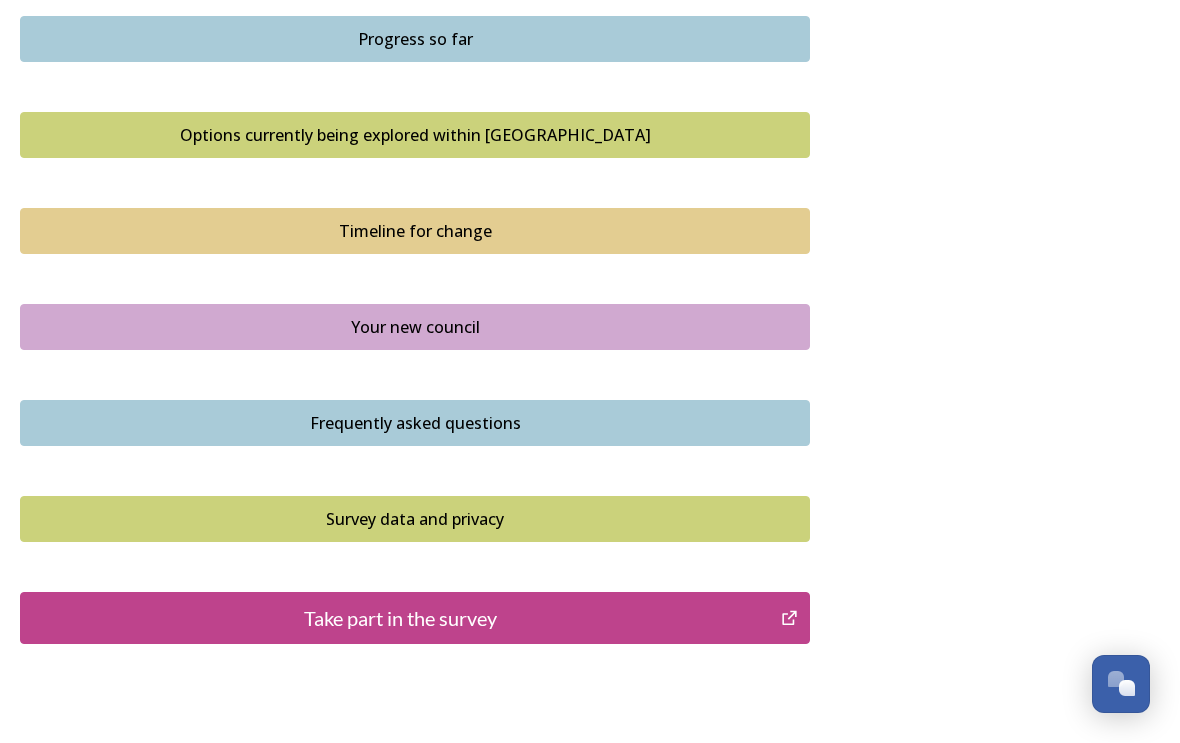 click on "Frequently asked questions" at bounding box center [415, 423] 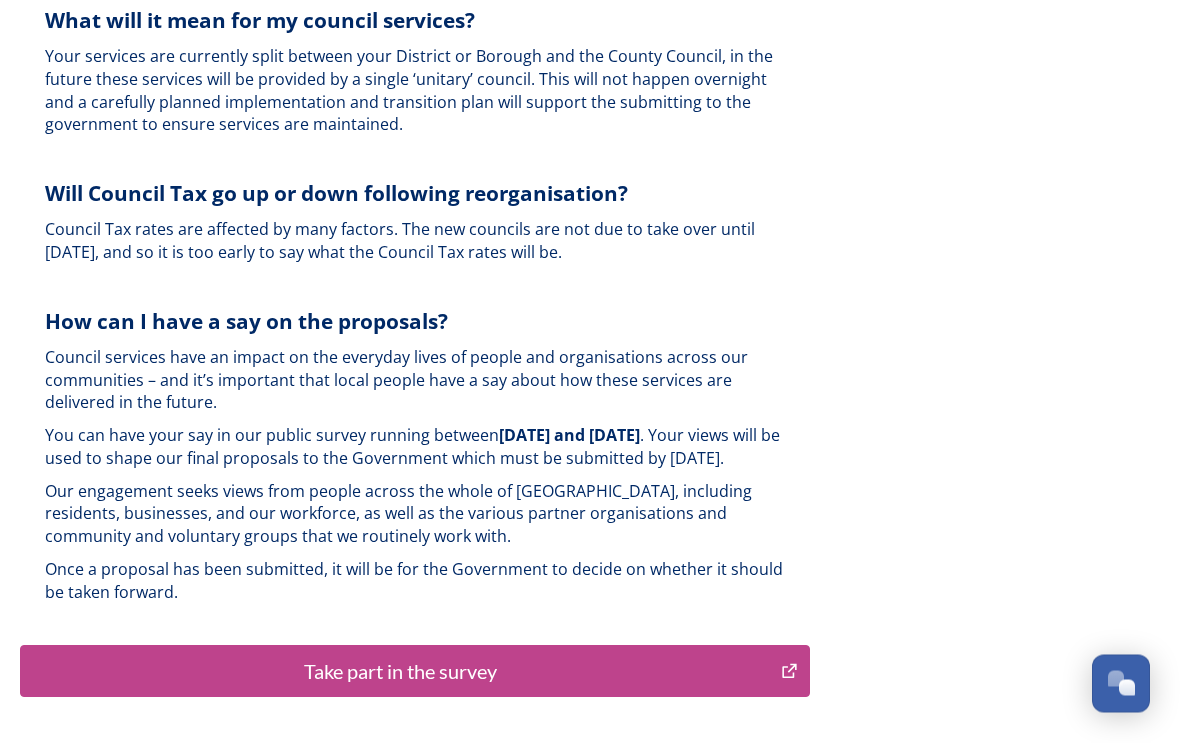 scroll, scrollTop: 4632, scrollLeft: 0, axis: vertical 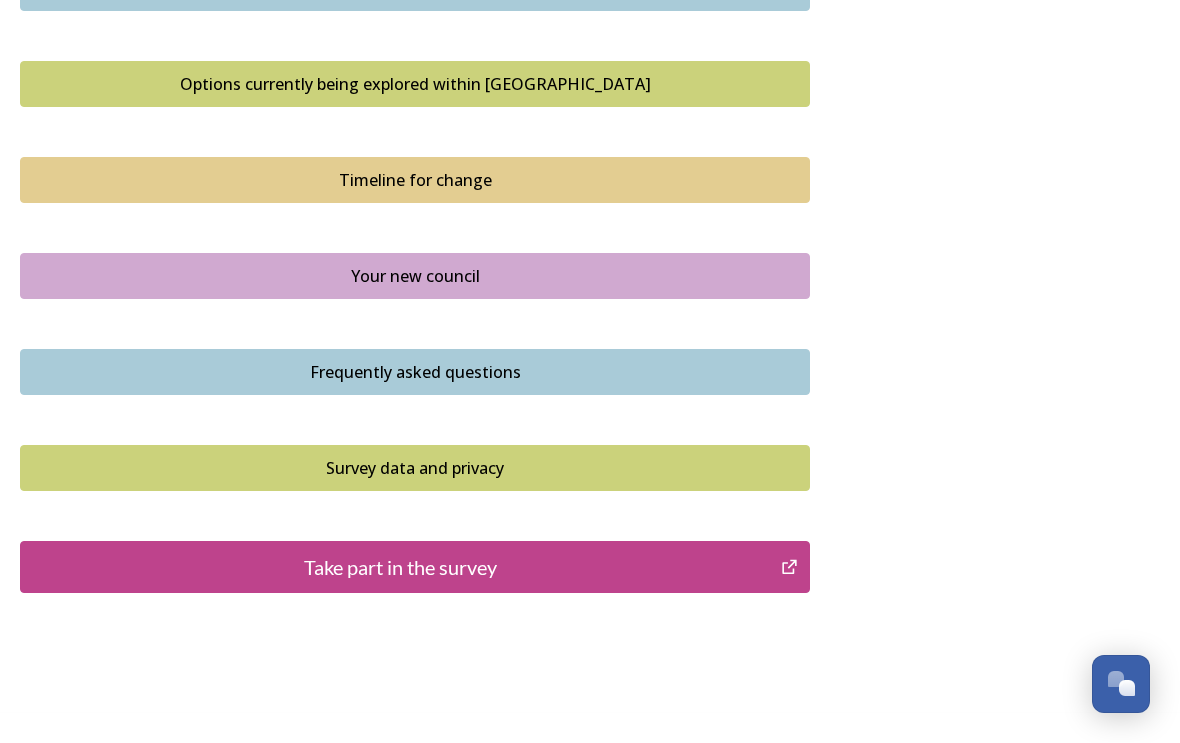 click on "Take part in the survey" at bounding box center (400, 567) 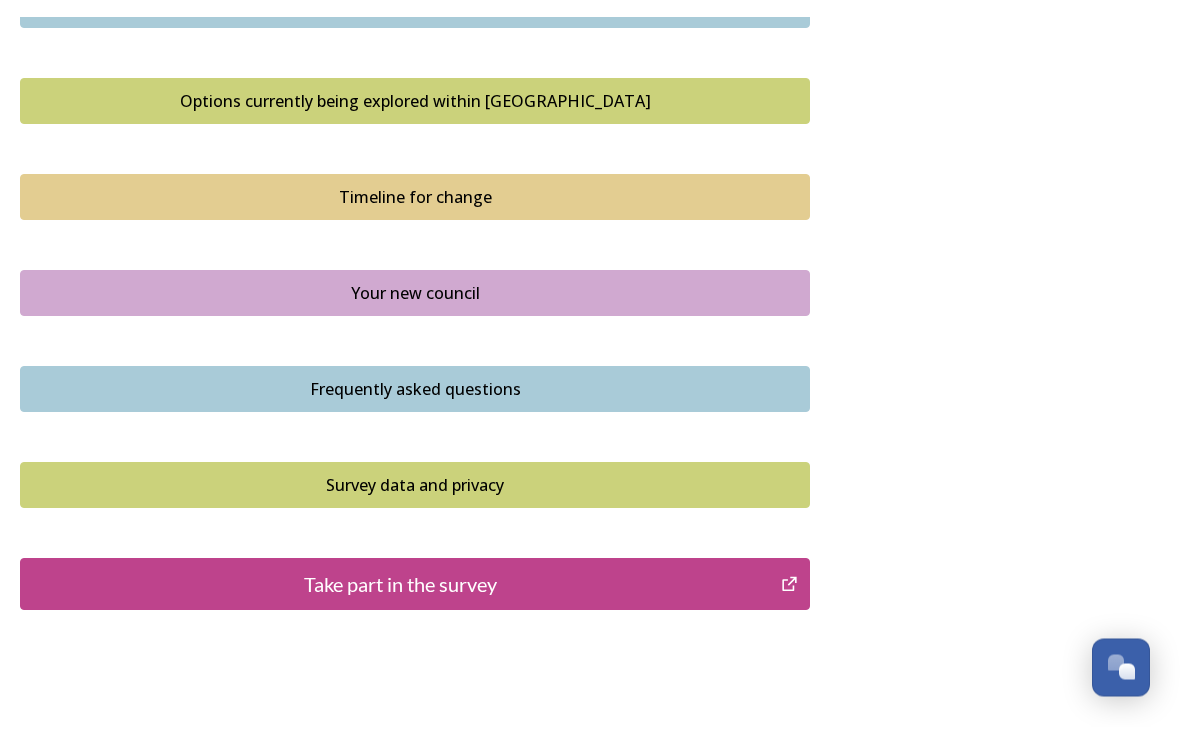 scroll, scrollTop: 1362, scrollLeft: 0, axis: vertical 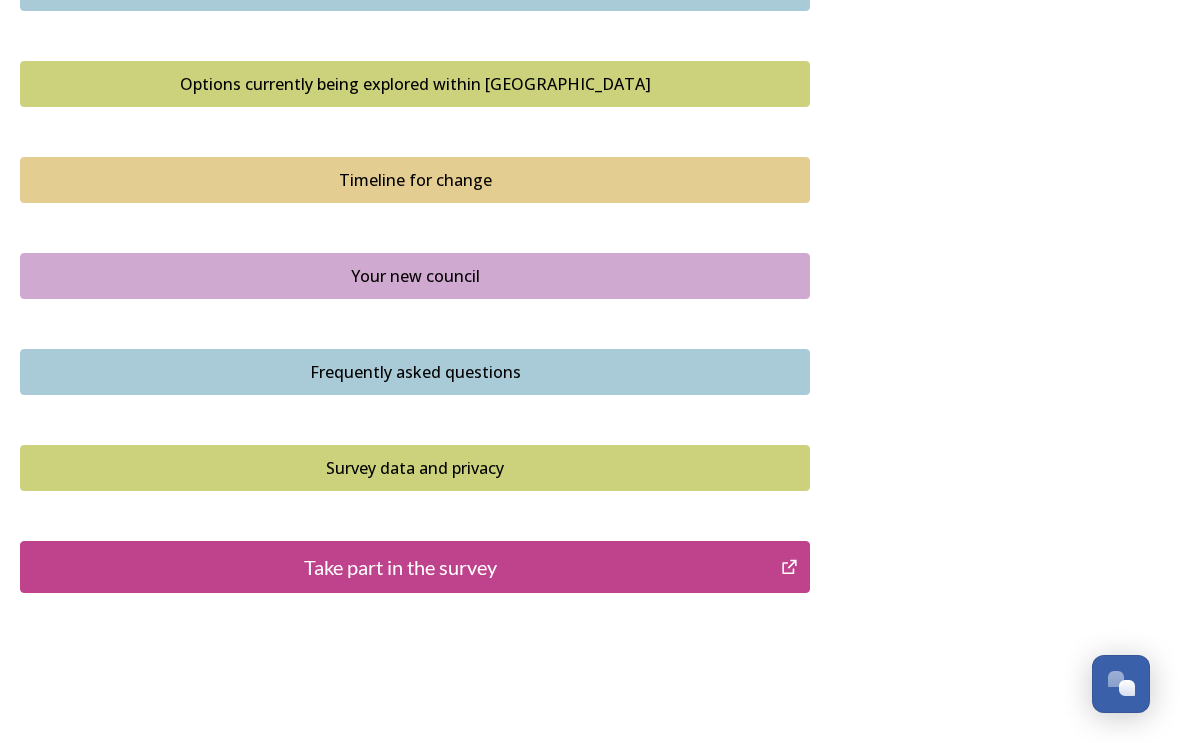 click on "Take part in the survey" at bounding box center [400, 567] 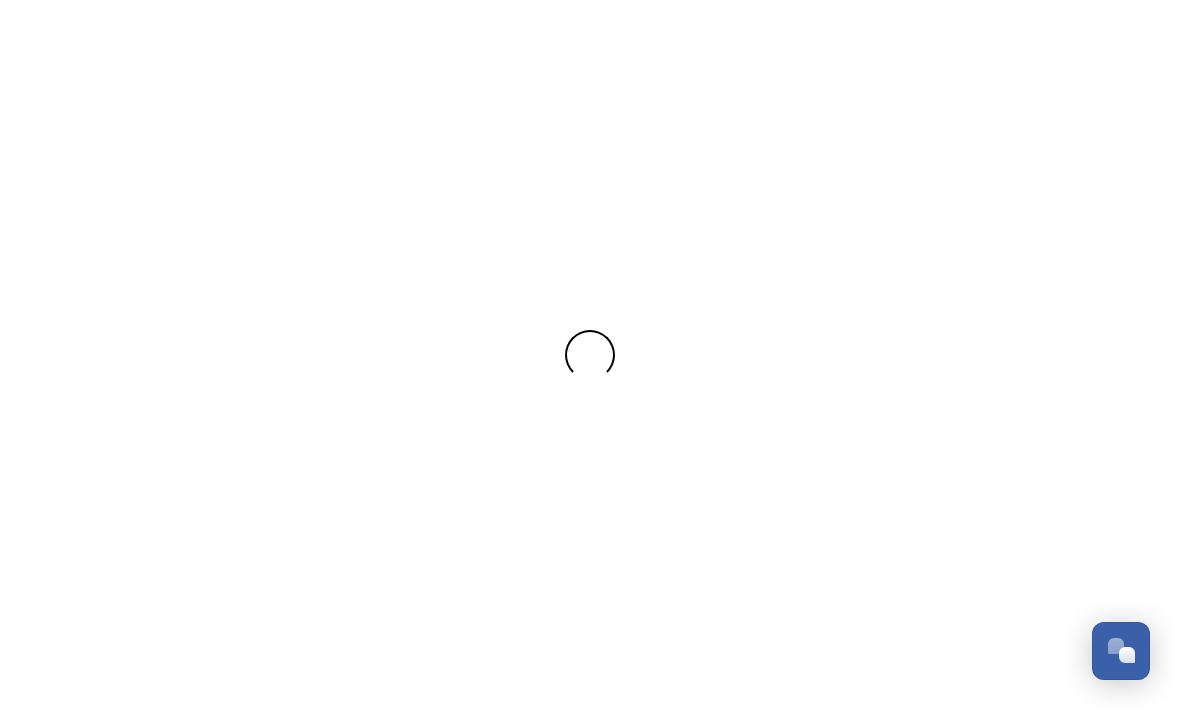 scroll, scrollTop: 0, scrollLeft: 0, axis: both 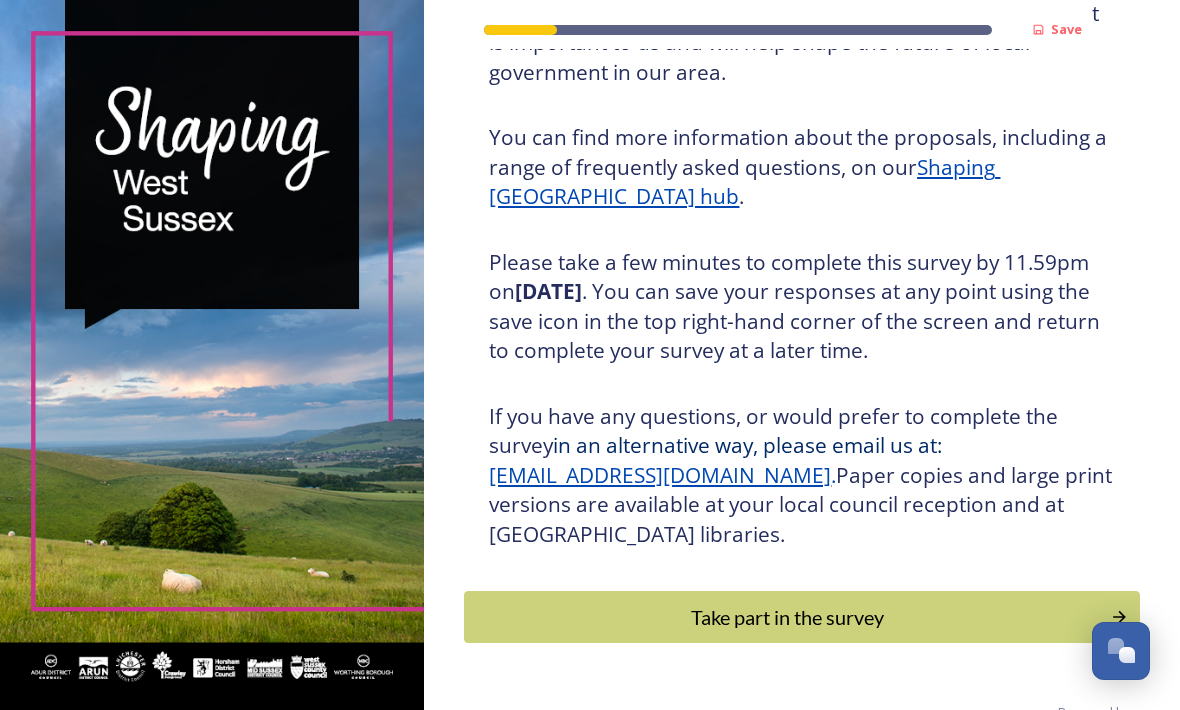 click on "Take part in the survey" at bounding box center [787, 617] 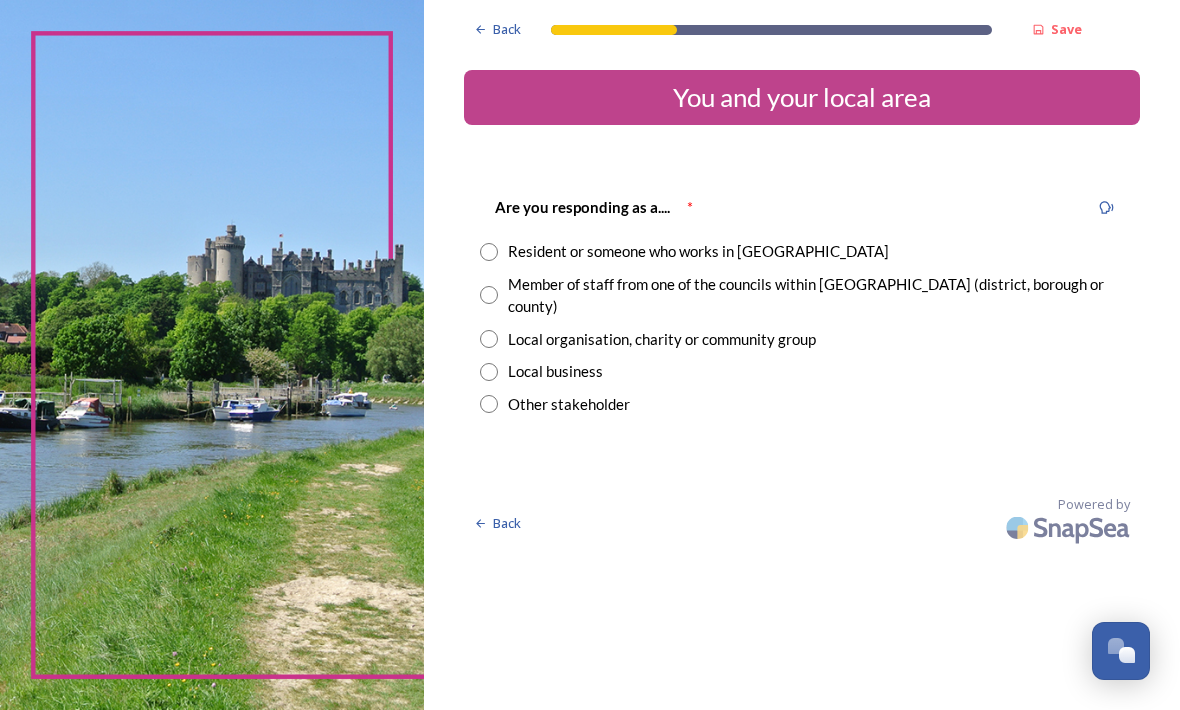click at bounding box center [489, 252] 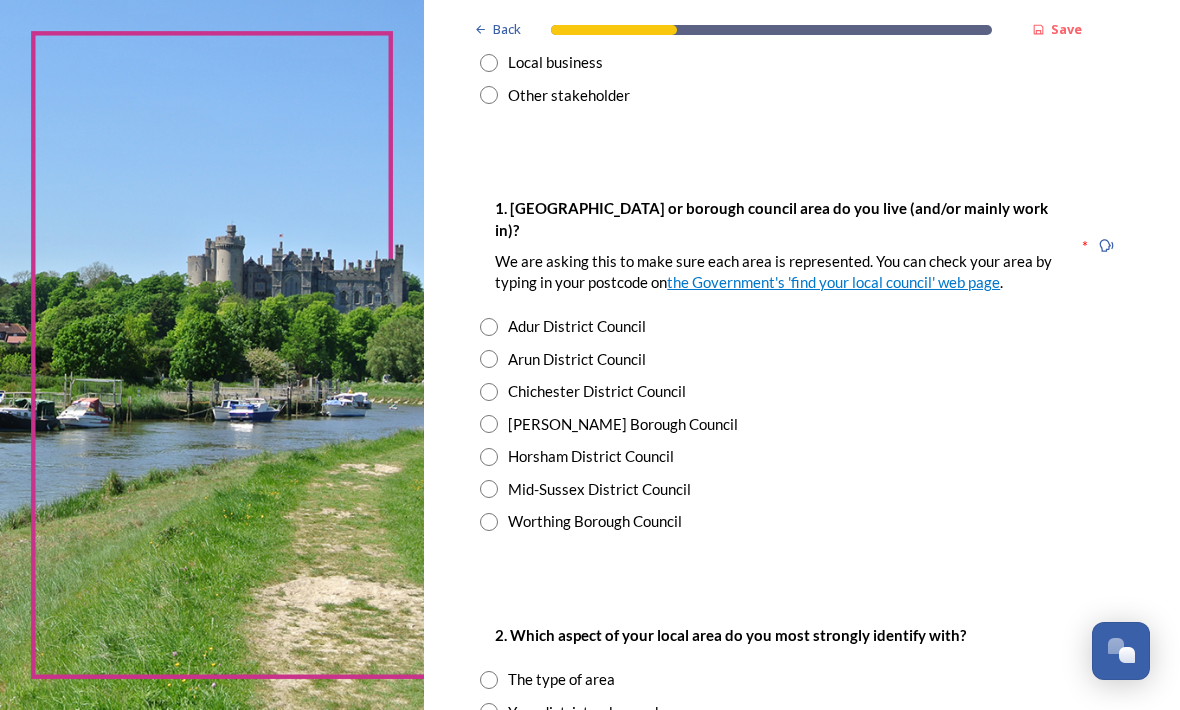 scroll, scrollTop: 310, scrollLeft: 0, axis: vertical 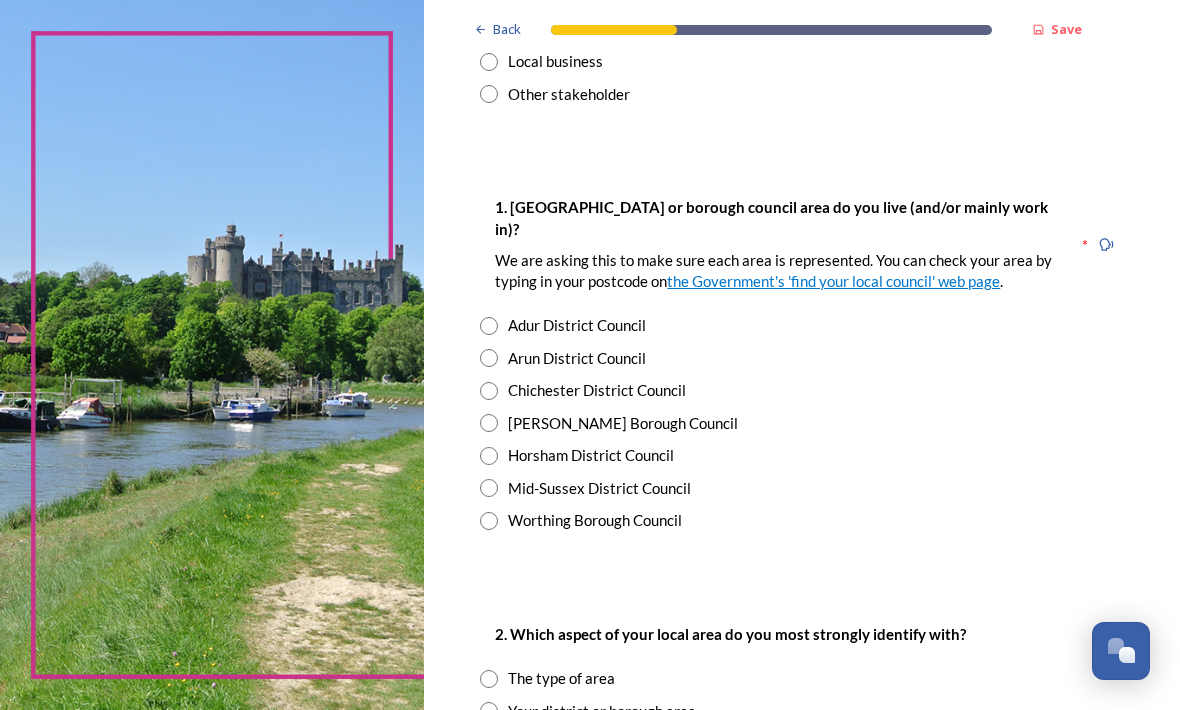 click at bounding box center [489, 358] 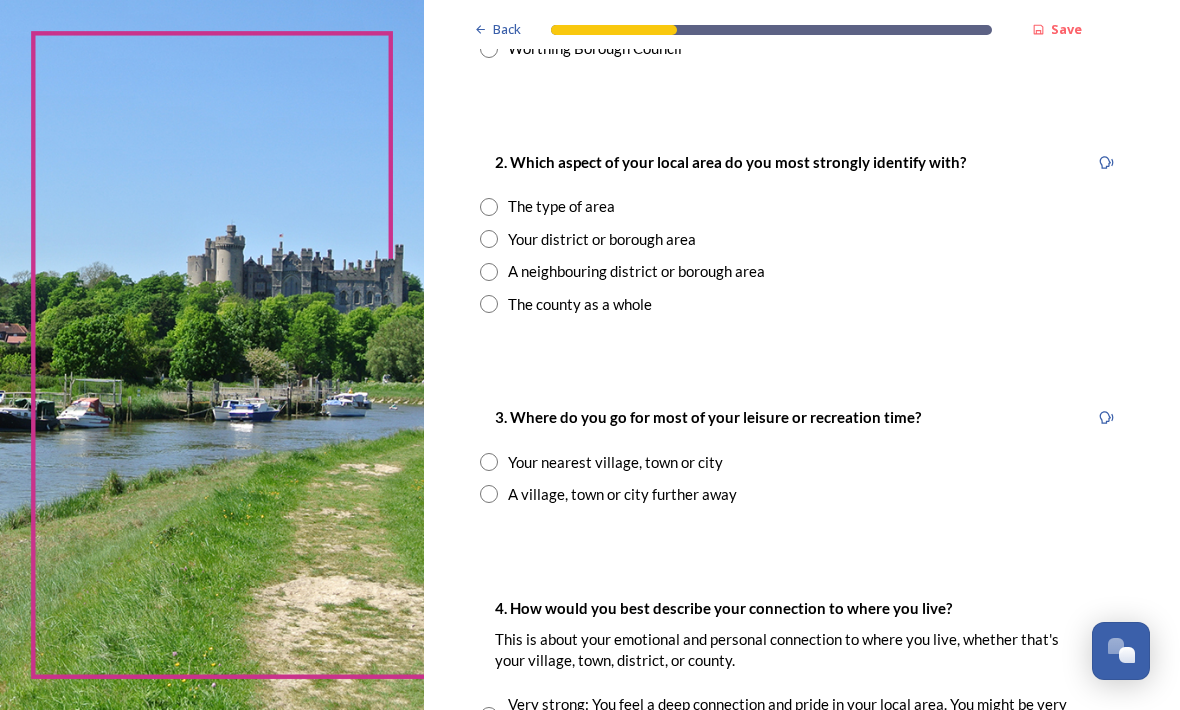 scroll, scrollTop: 782, scrollLeft: 0, axis: vertical 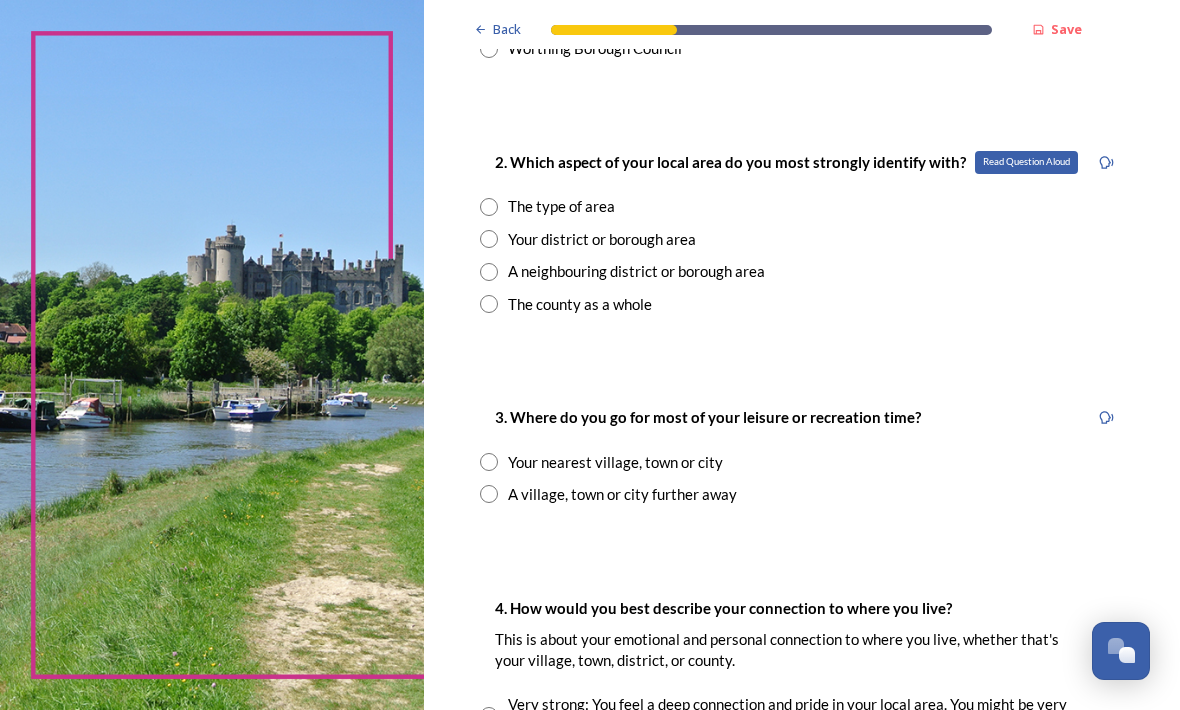 click on "Read Question Aloud" at bounding box center (1106, 163) 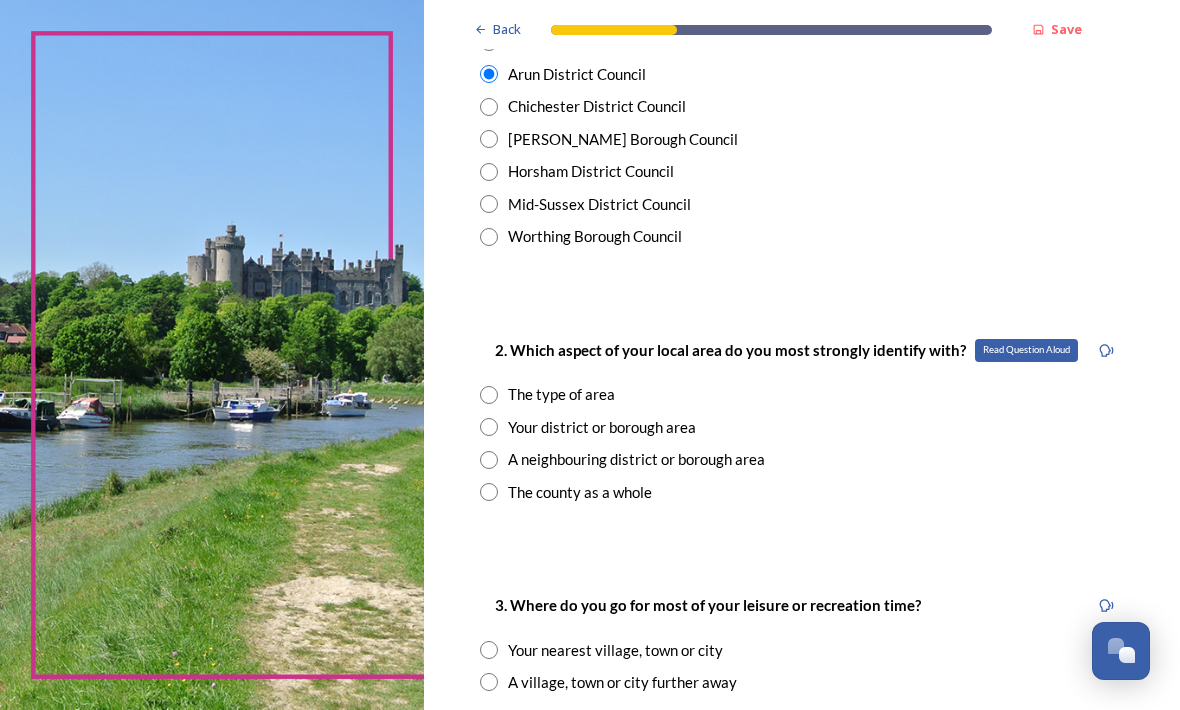scroll, scrollTop: 592, scrollLeft: 0, axis: vertical 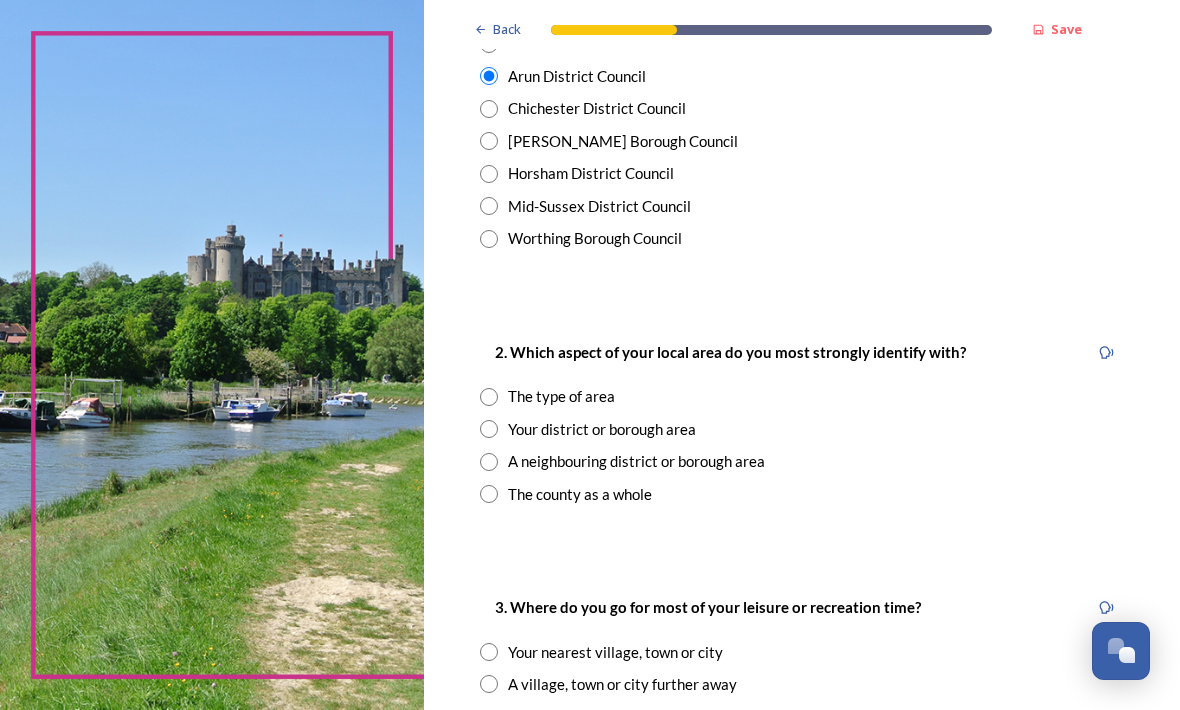 click on "Mid-Sussex District Council" at bounding box center (802, 206) 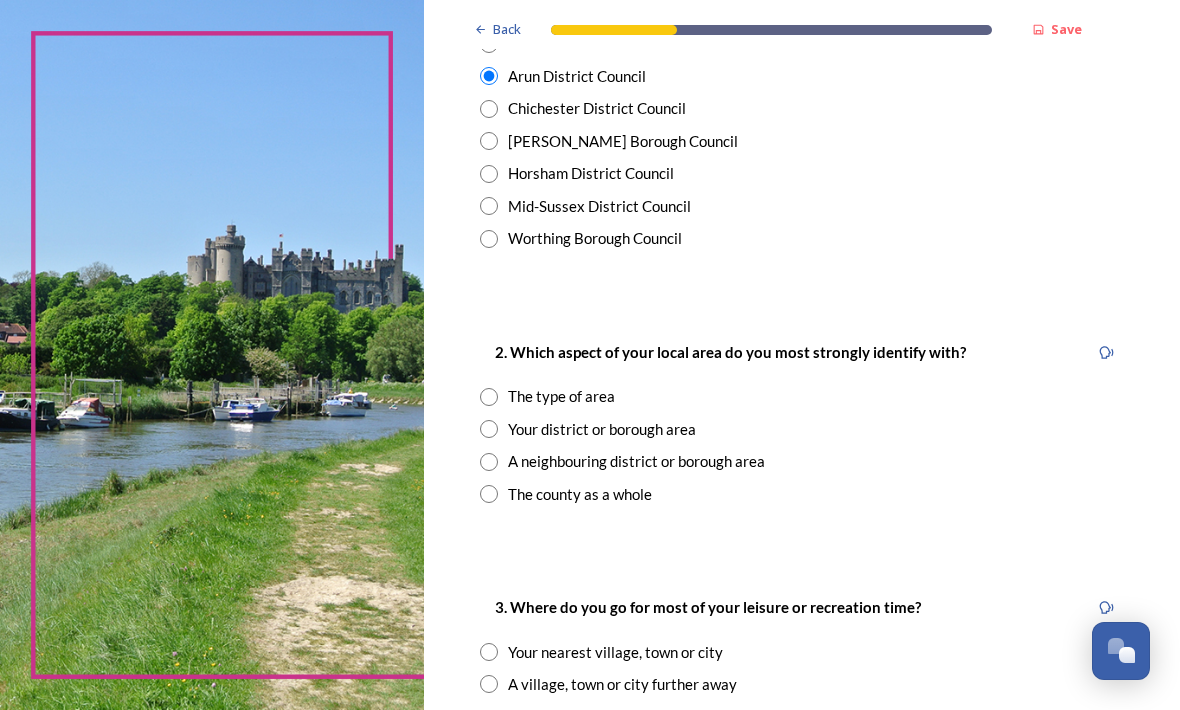 radio on "false" 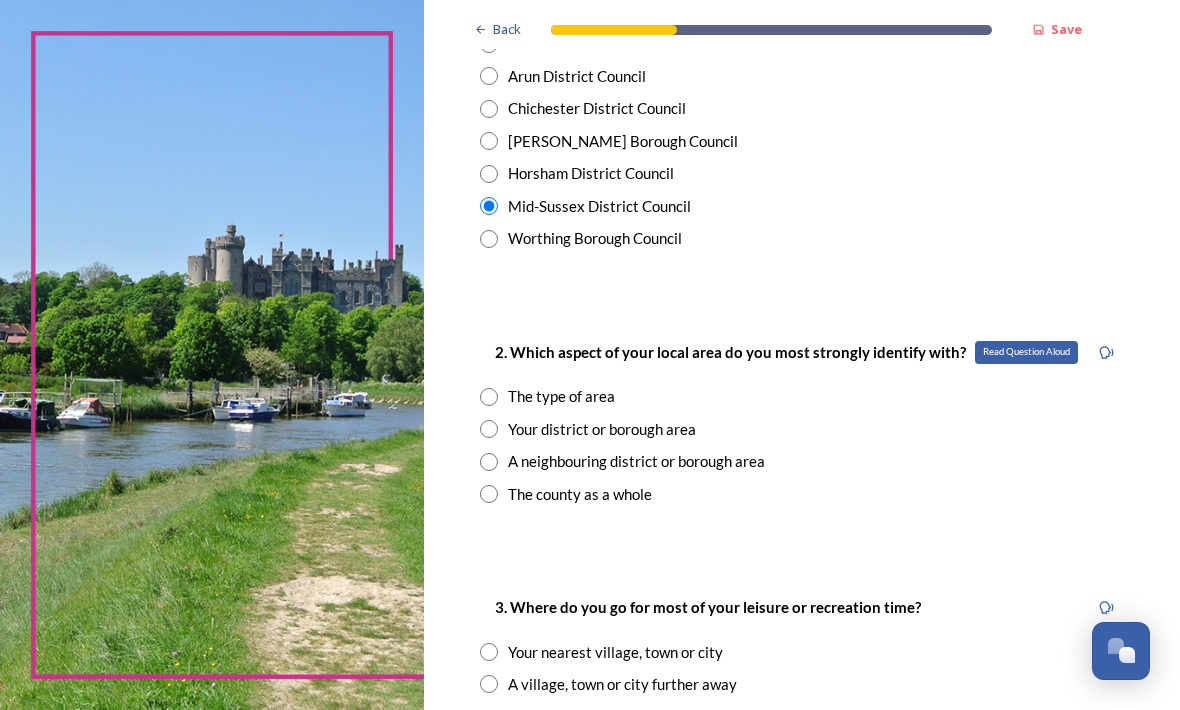 click on "Read Question Aloud" at bounding box center (1106, 353) 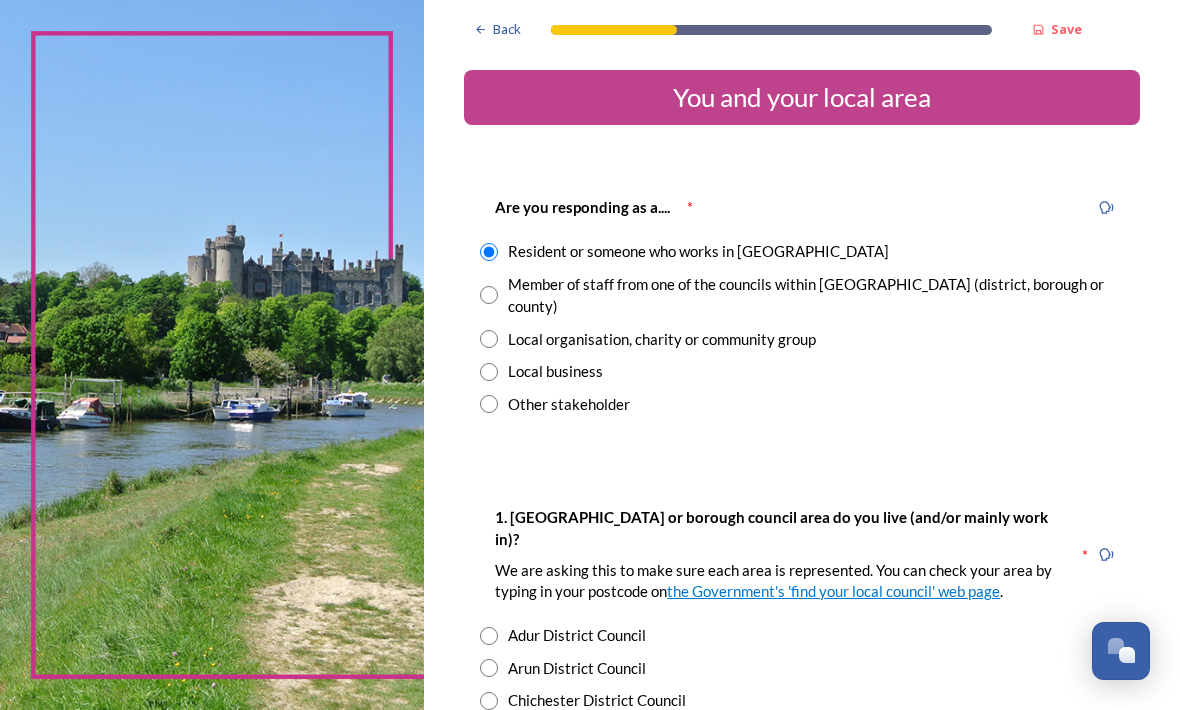 scroll, scrollTop: 0, scrollLeft: 0, axis: both 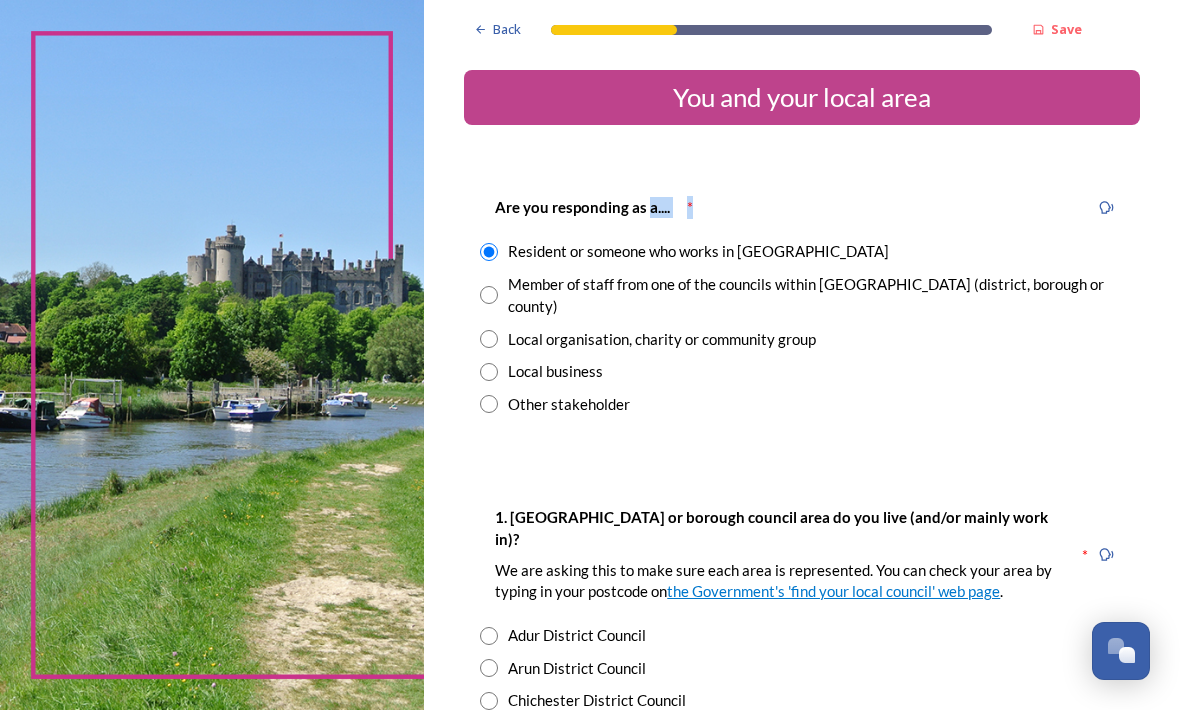 click at bounding box center [1106, 208] 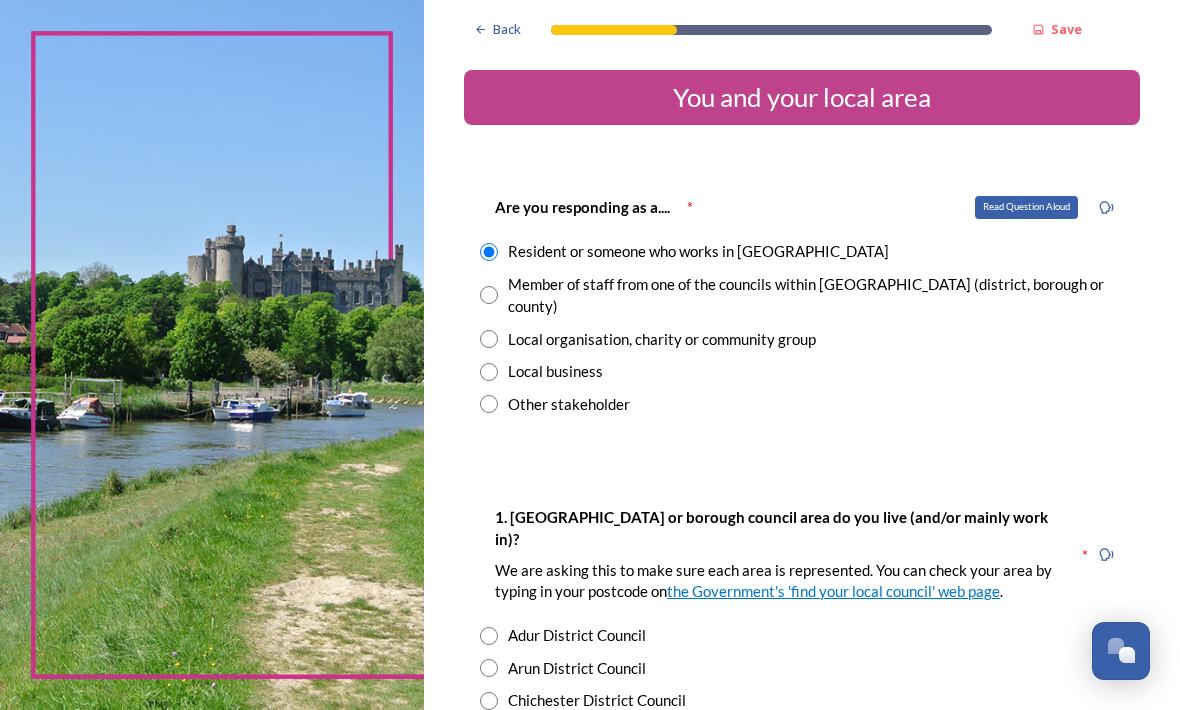 click on "Other stakeholder" at bounding box center (802, 404) 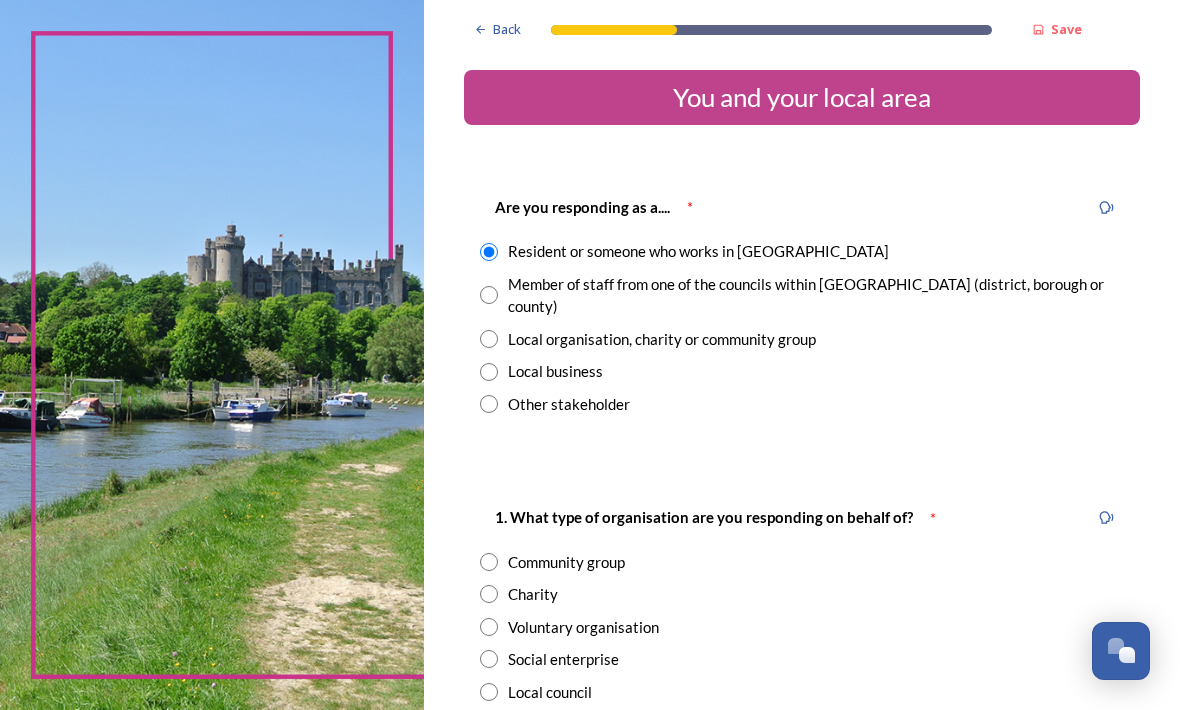 radio on "false" 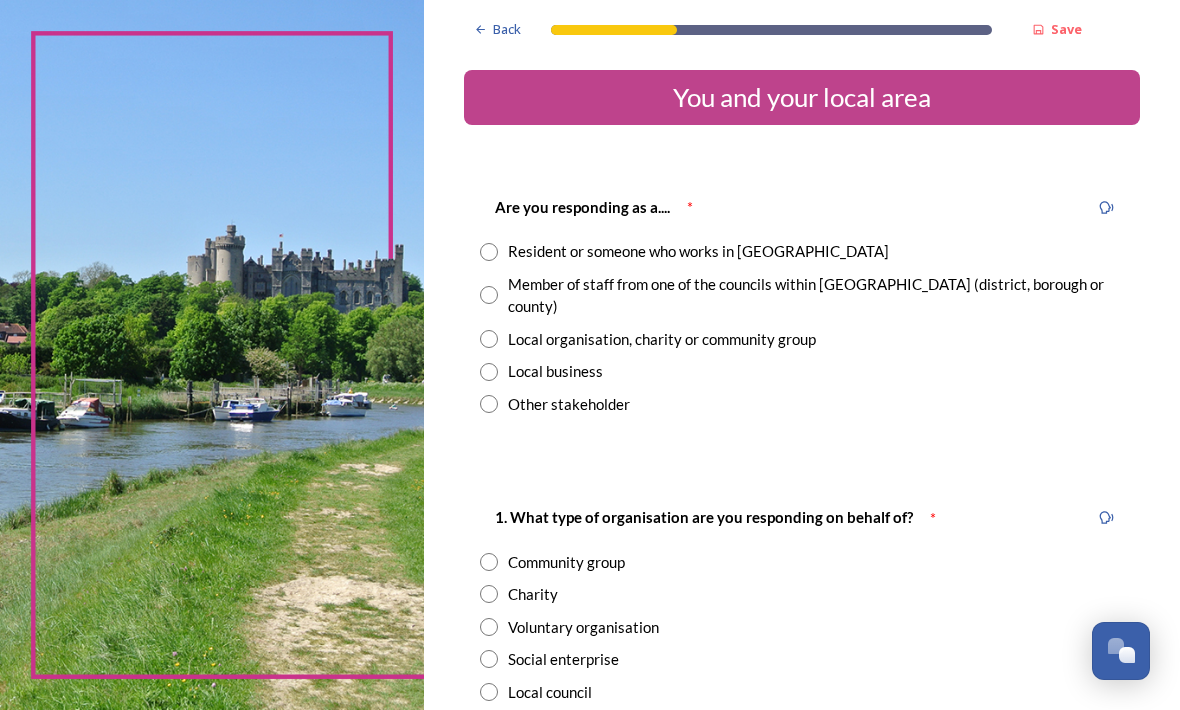 radio on "true" 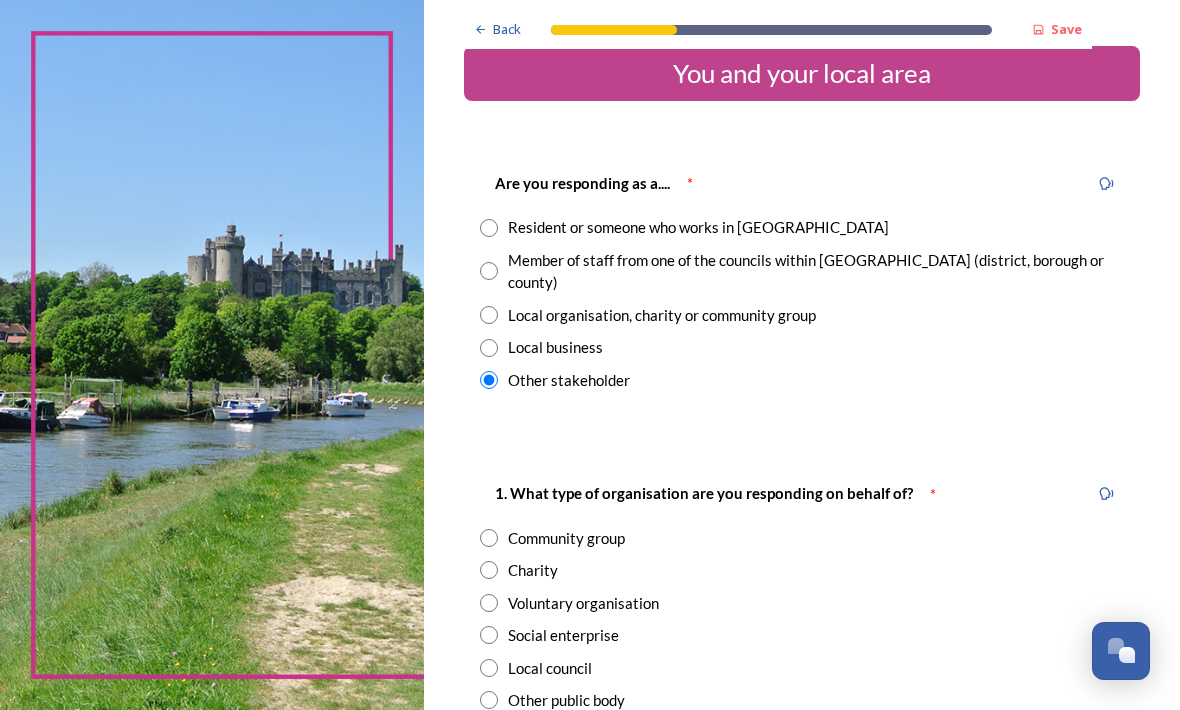 scroll, scrollTop: 22, scrollLeft: 0, axis: vertical 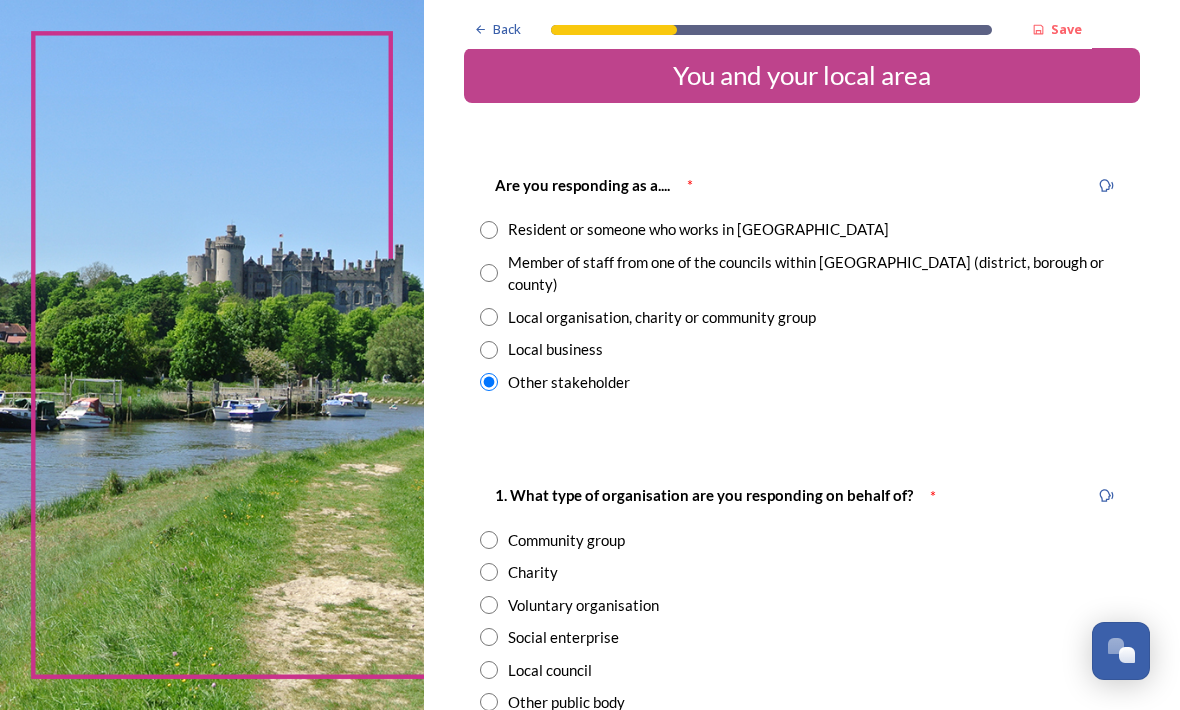 click at bounding box center (489, 230) 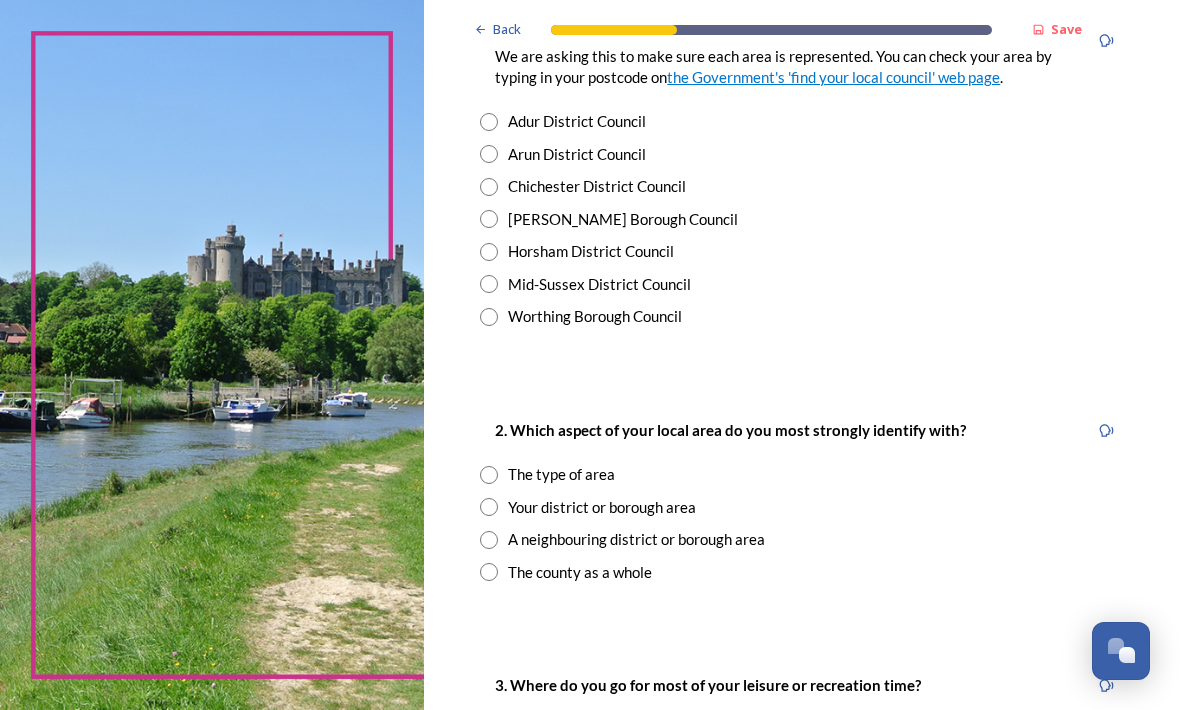 scroll, scrollTop: 515, scrollLeft: 0, axis: vertical 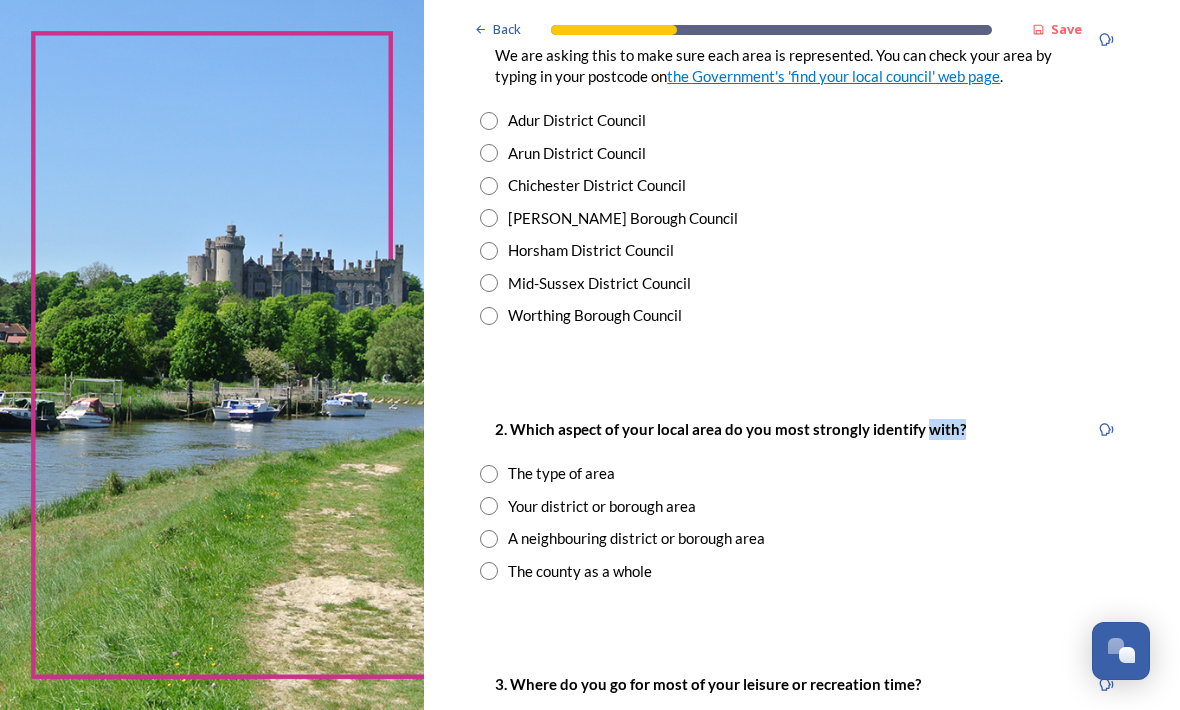 click on "2. Which aspect of your local area do you most strongly identify with? The type of area Your district or borough area A neighbouring district or borough area The county as a whole" at bounding box center (802, 499) 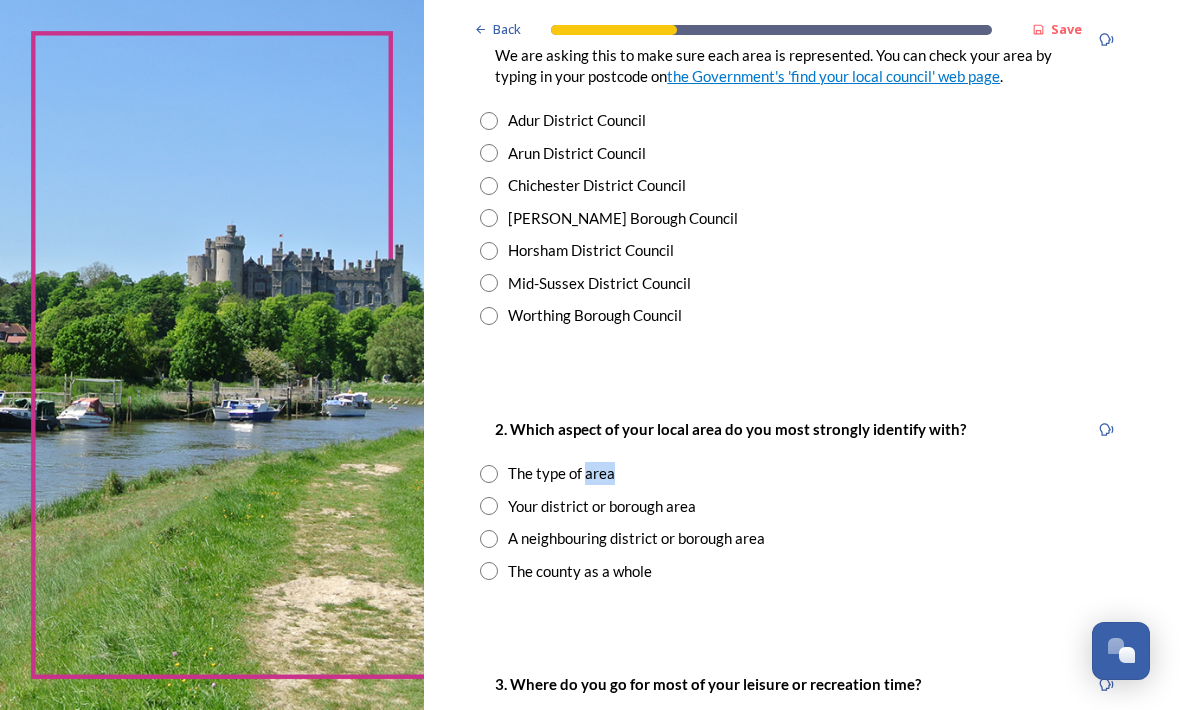 click at bounding box center [1106, 430] 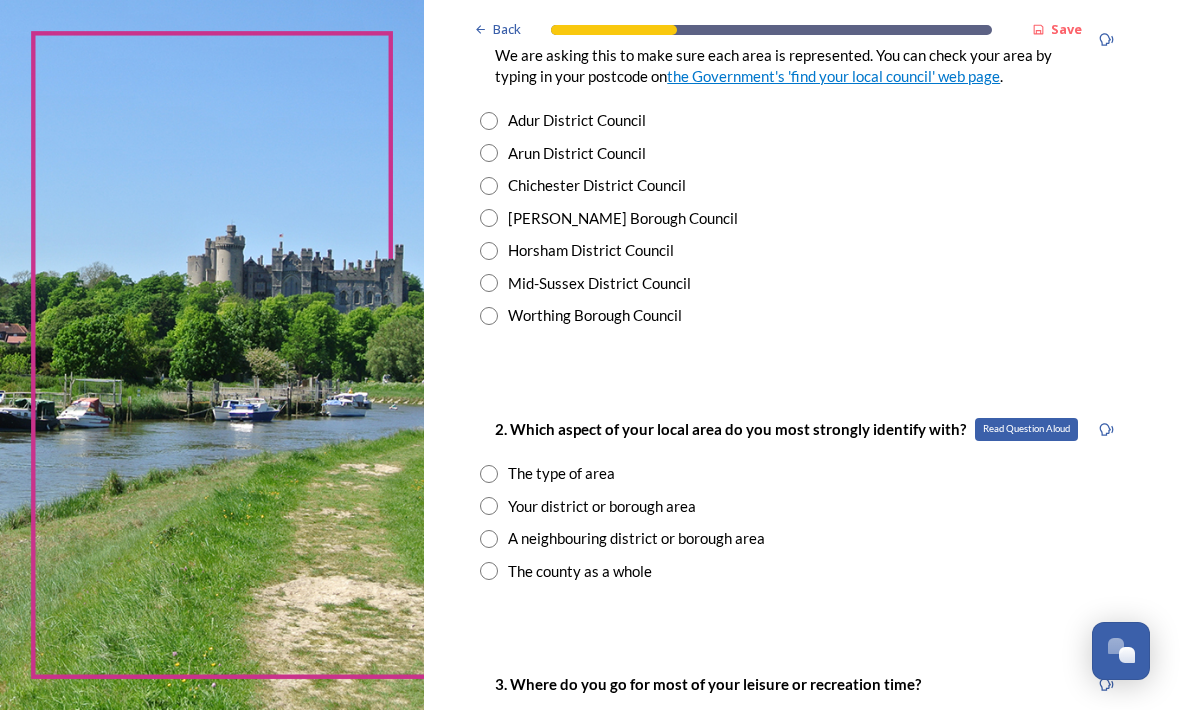 click on "2. Which aspect of your local area do you most strongly identify with? Read Question Aloud The type of area Your district or borough area A neighbouring district or borough area The county as a whole" at bounding box center [802, 499] 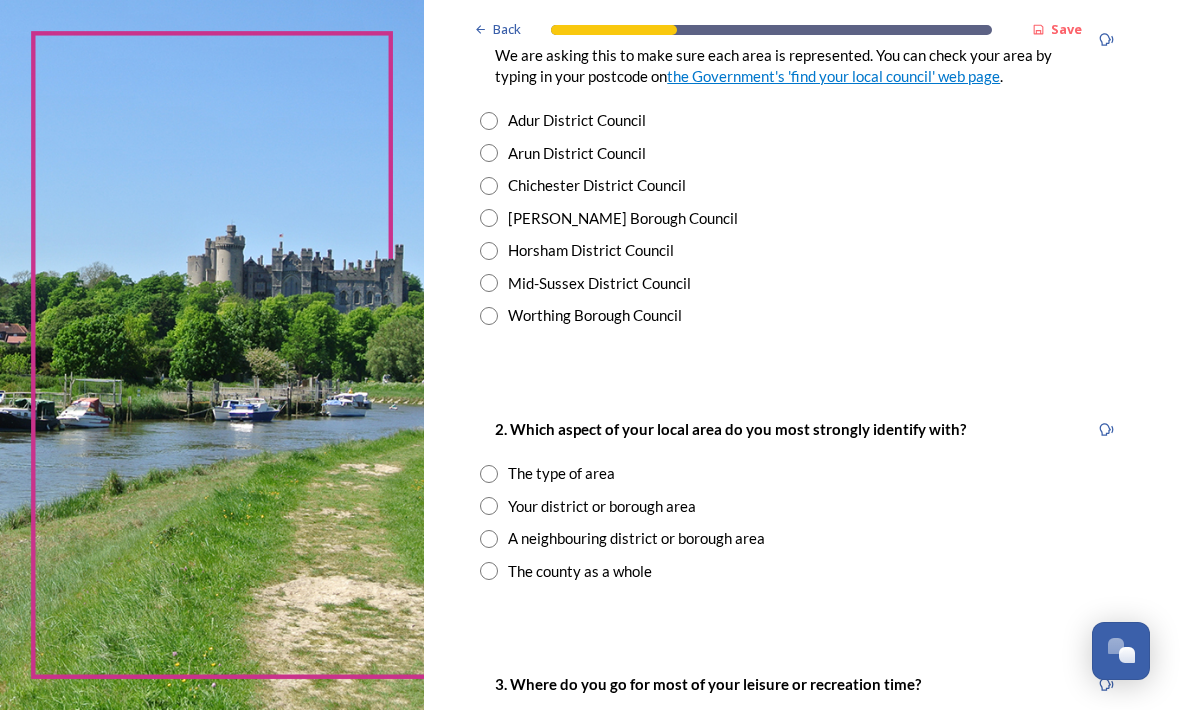 scroll, scrollTop: 514, scrollLeft: 0, axis: vertical 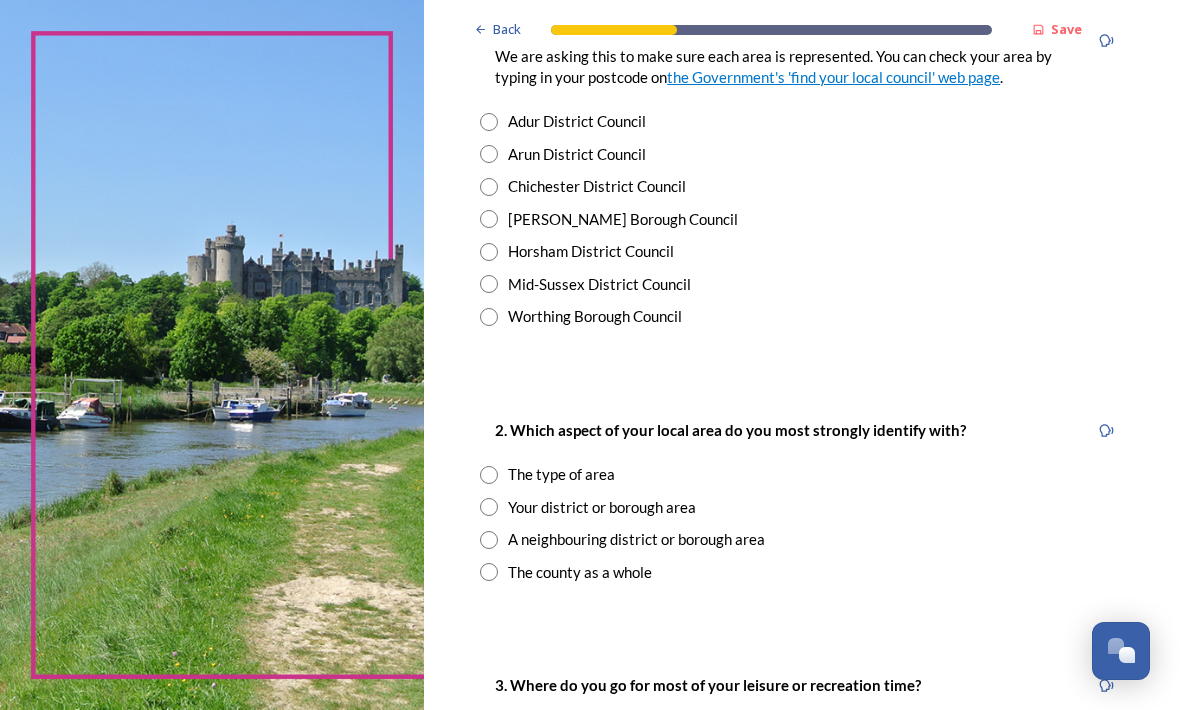 click at bounding box center [1106, 431] 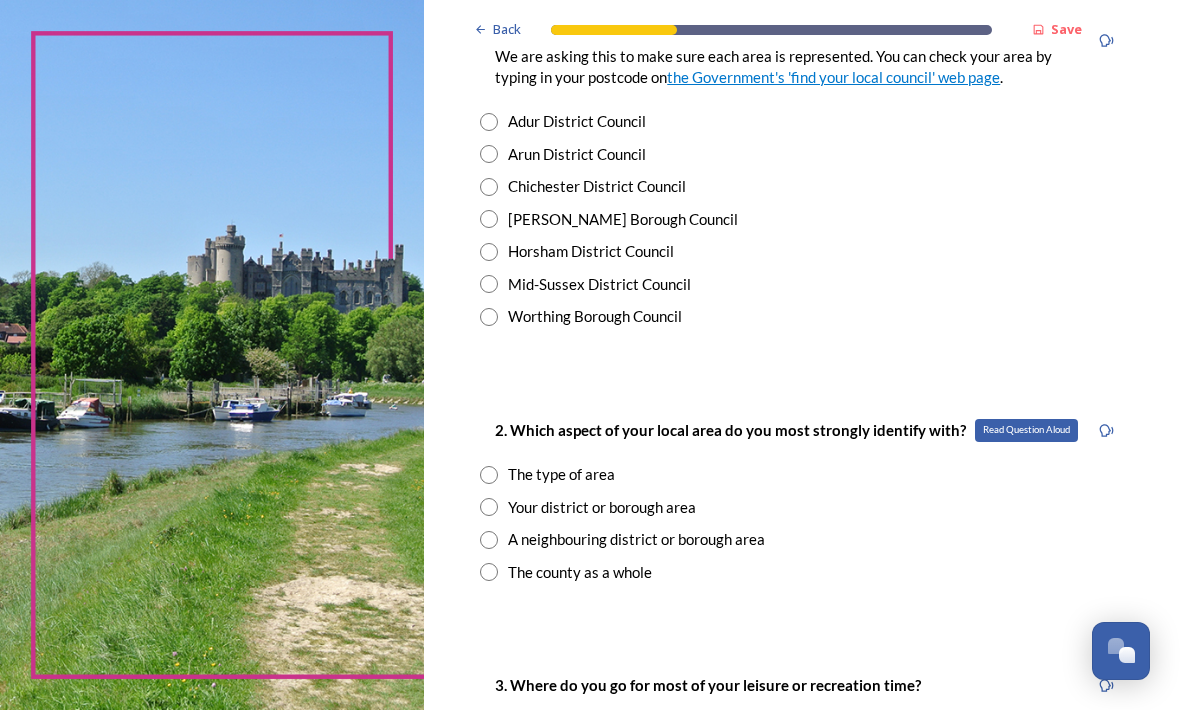 click on "2. Which aspect of your local area do you most strongly identify with? Read Question Aloud The type of area Your district or borough area A neighbouring district or borough area The county as a whole" at bounding box center (802, 500) 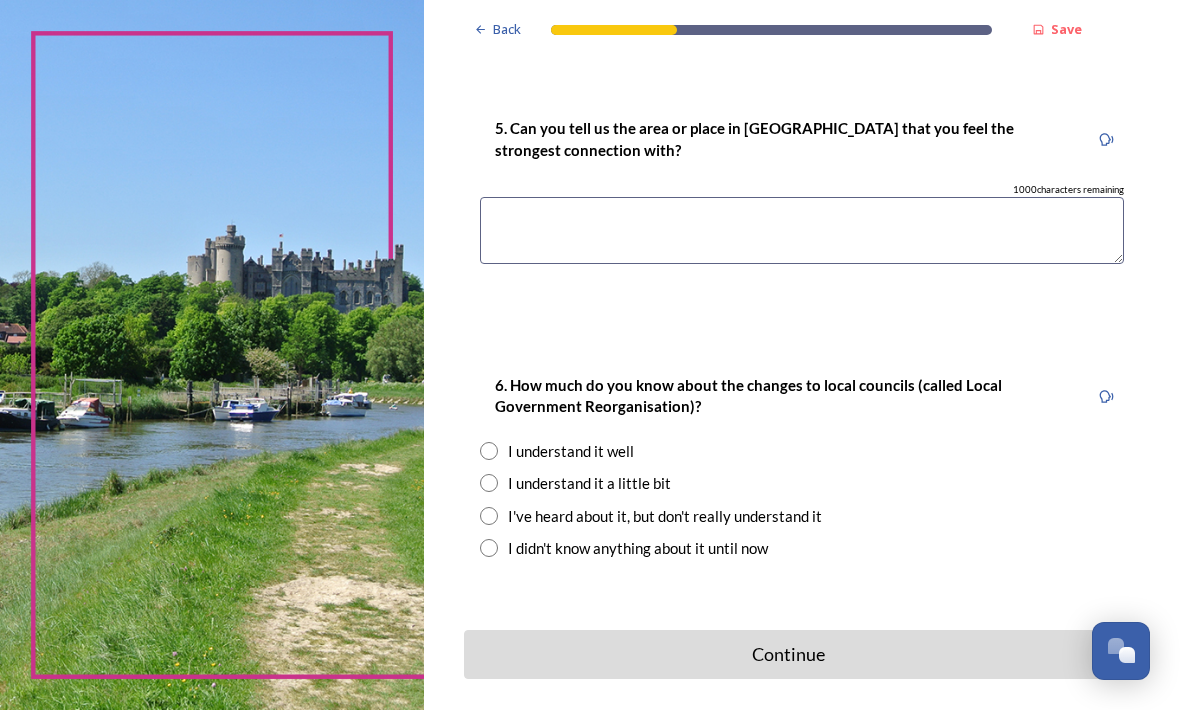 scroll, scrollTop: 1602, scrollLeft: 0, axis: vertical 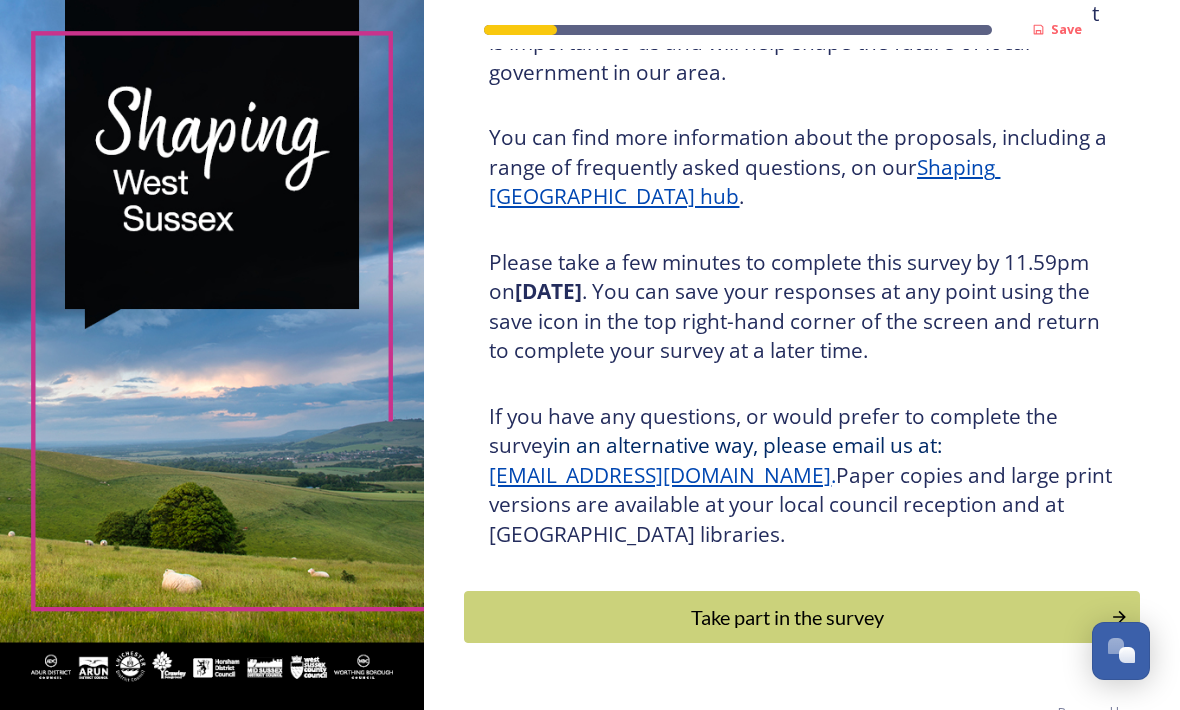 click on "Take part in the survey" at bounding box center (787, 617) 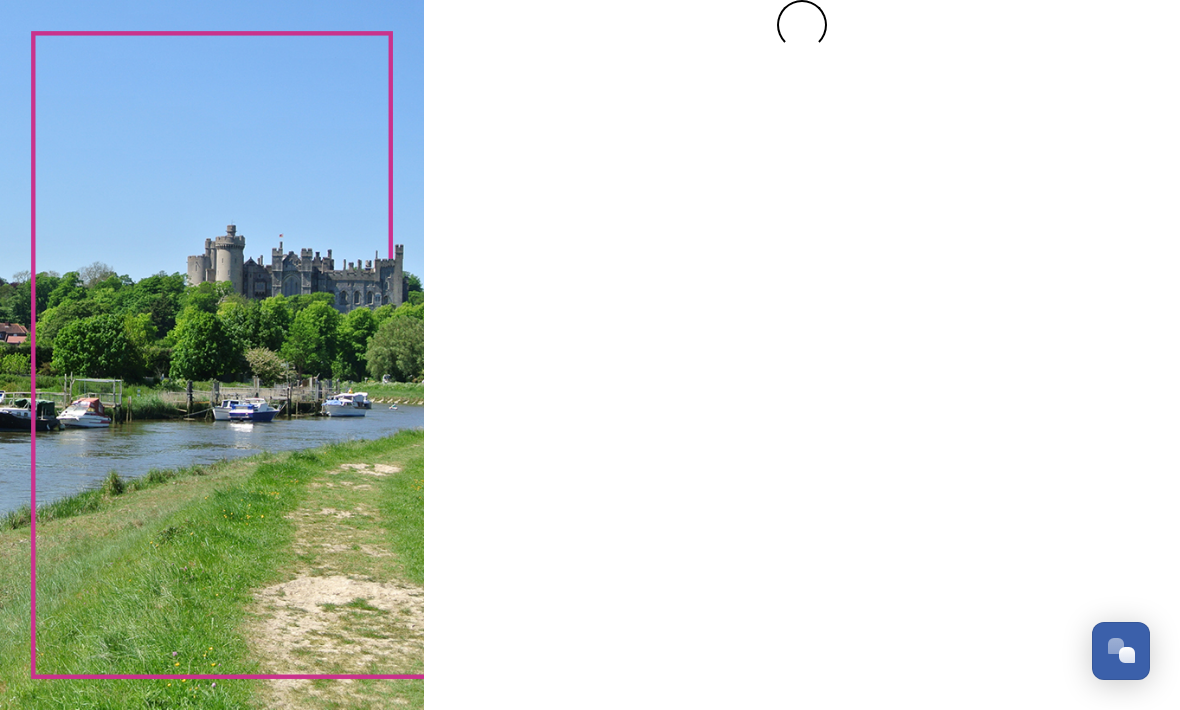 scroll, scrollTop: 0, scrollLeft: 0, axis: both 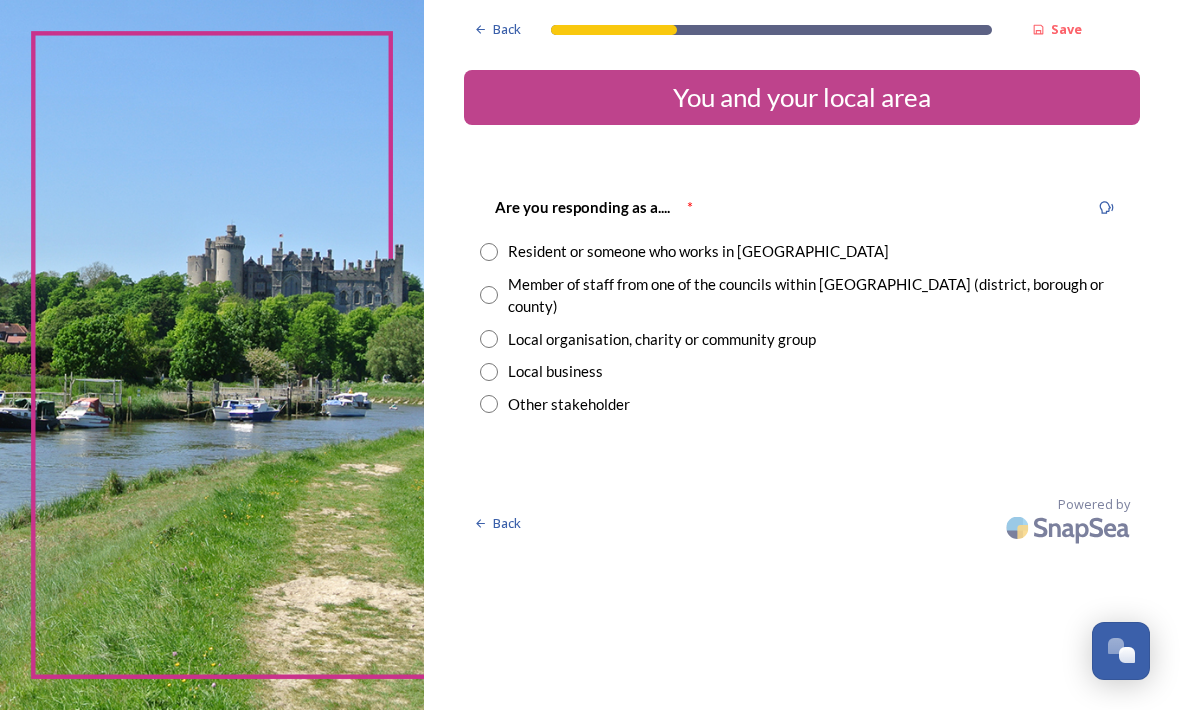click at bounding box center (489, 252) 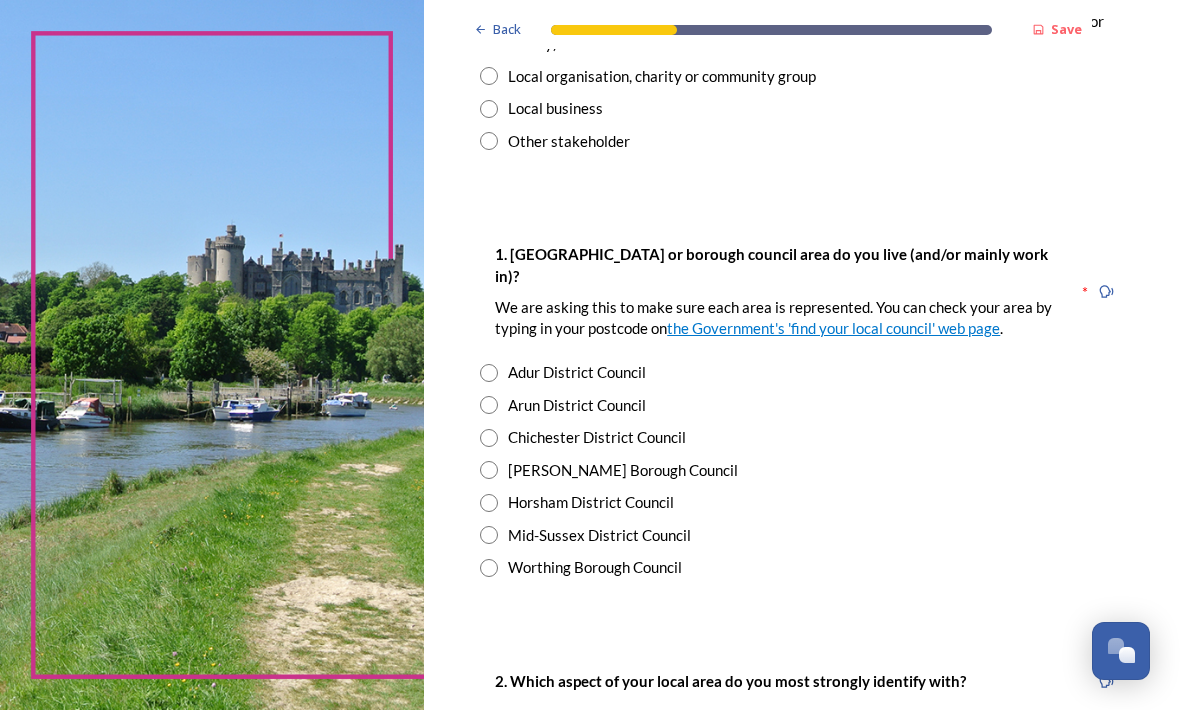 scroll, scrollTop: 270, scrollLeft: 0, axis: vertical 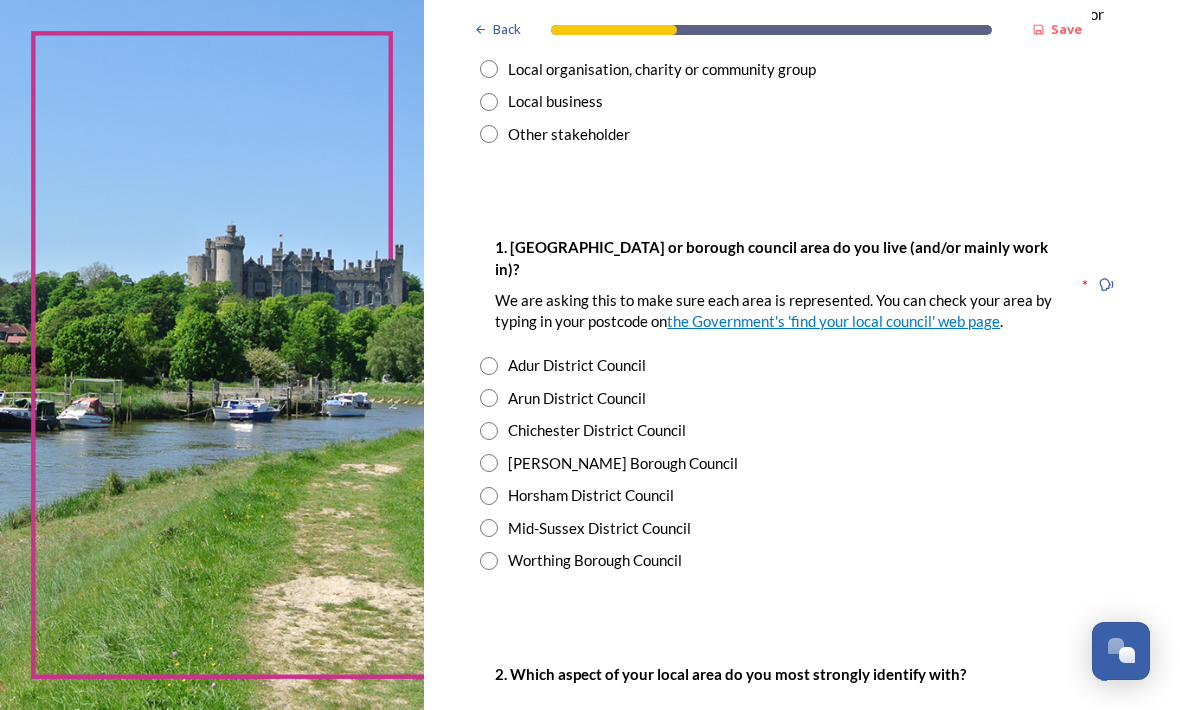 click at bounding box center [489, 398] 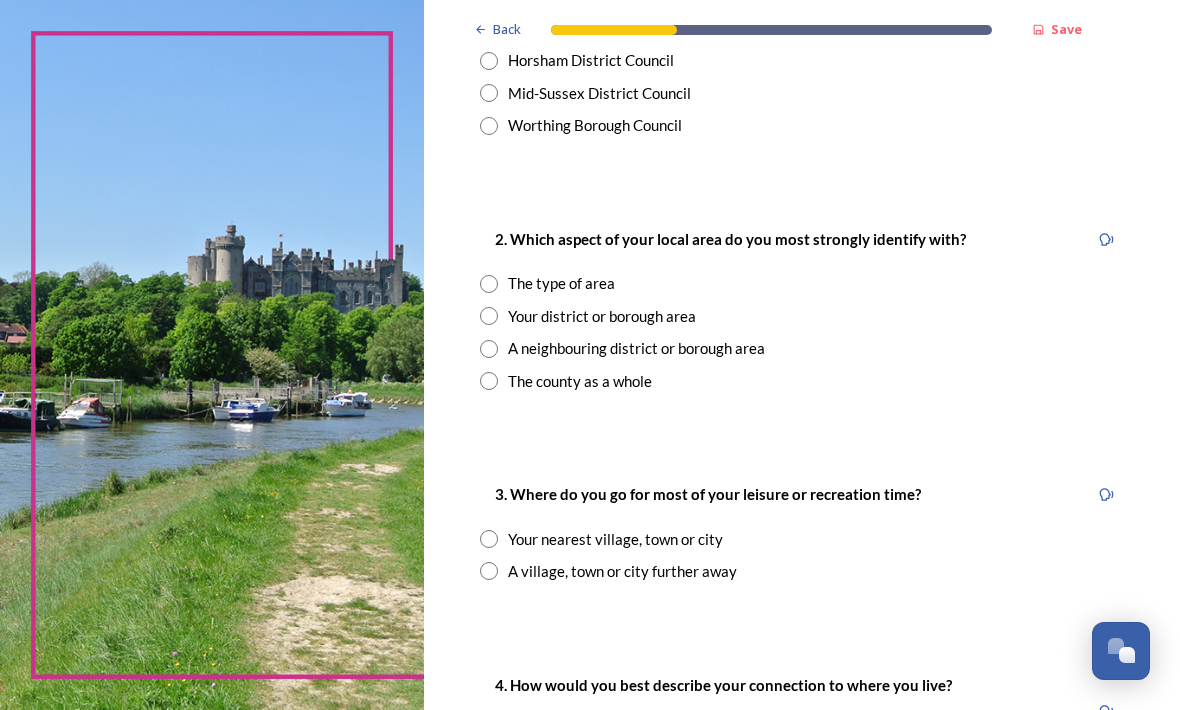 scroll, scrollTop: 705, scrollLeft: 0, axis: vertical 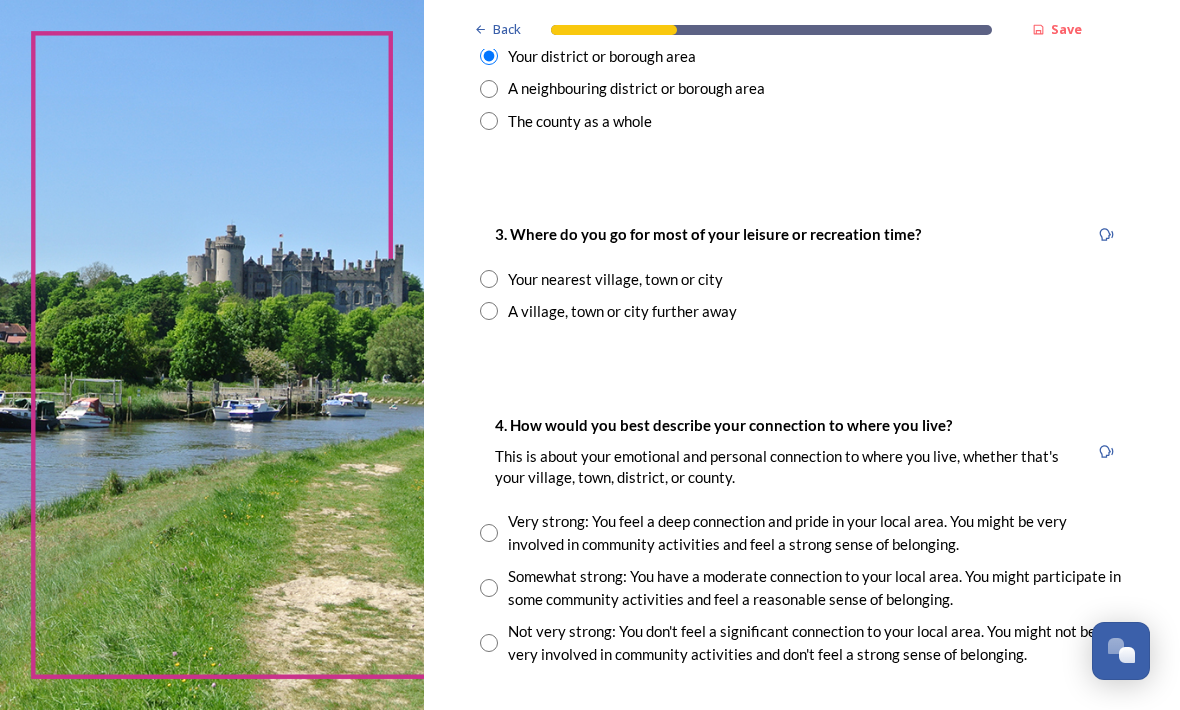 click at bounding box center (489, 279) 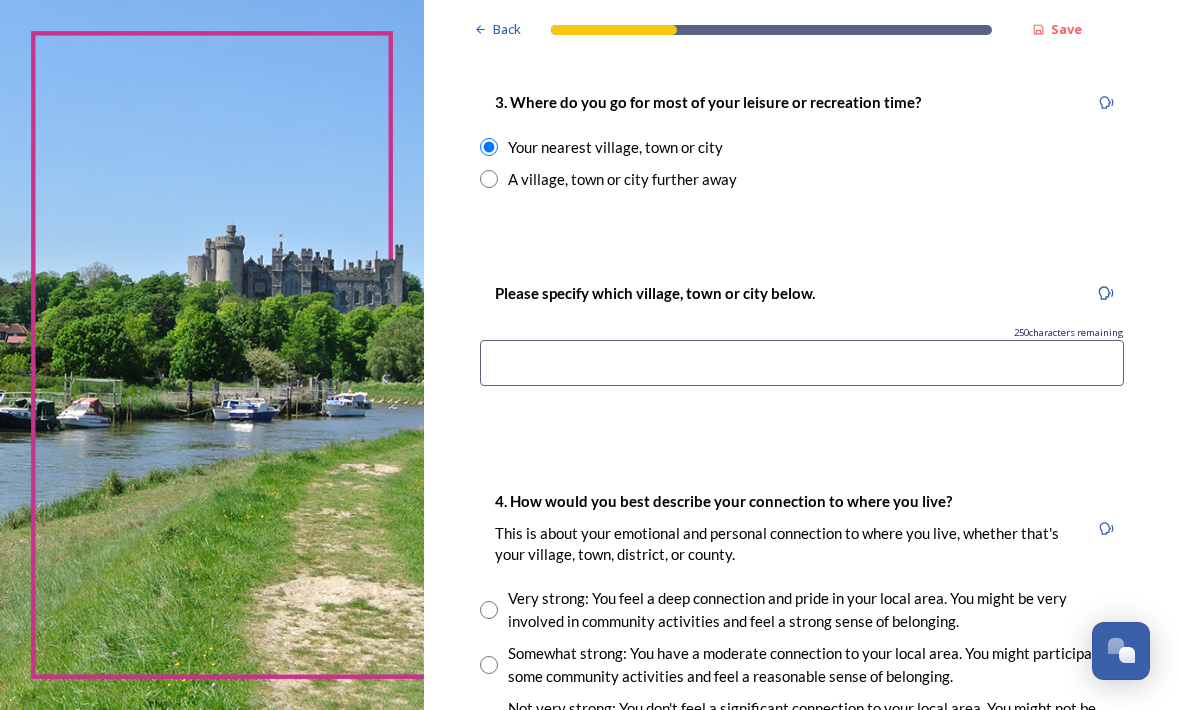 scroll, scrollTop: 1105, scrollLeft: 0, axis: vertical 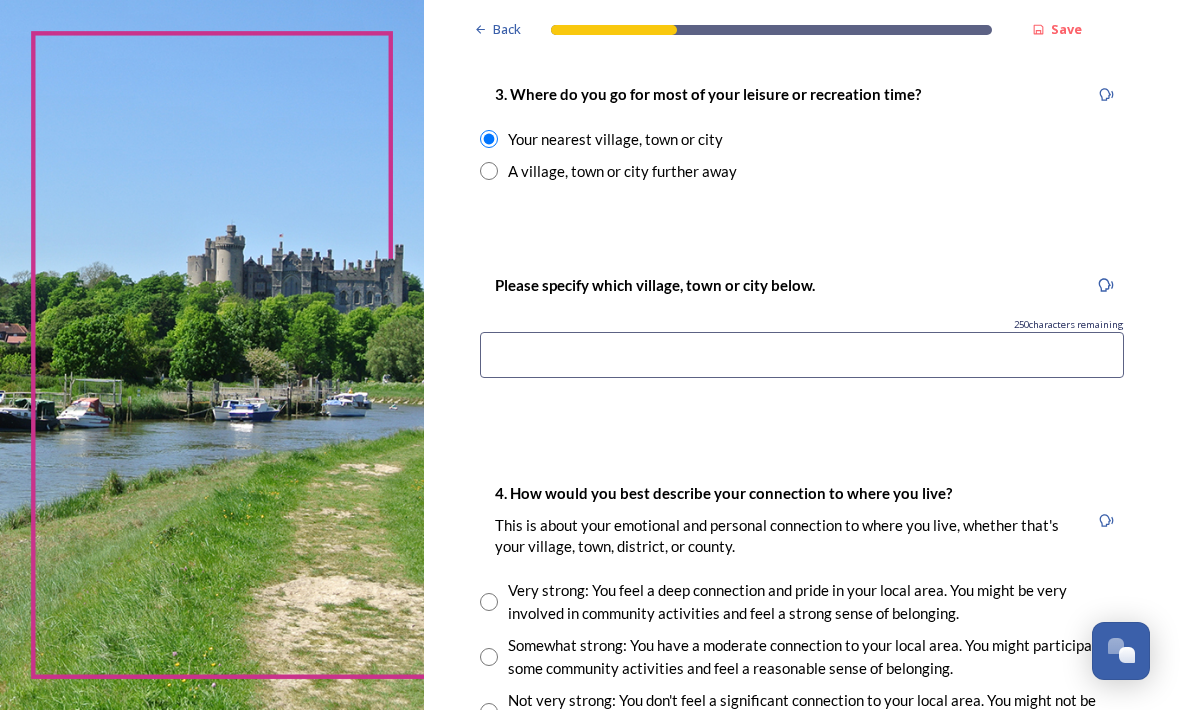 click at bounding box center [802, 355] 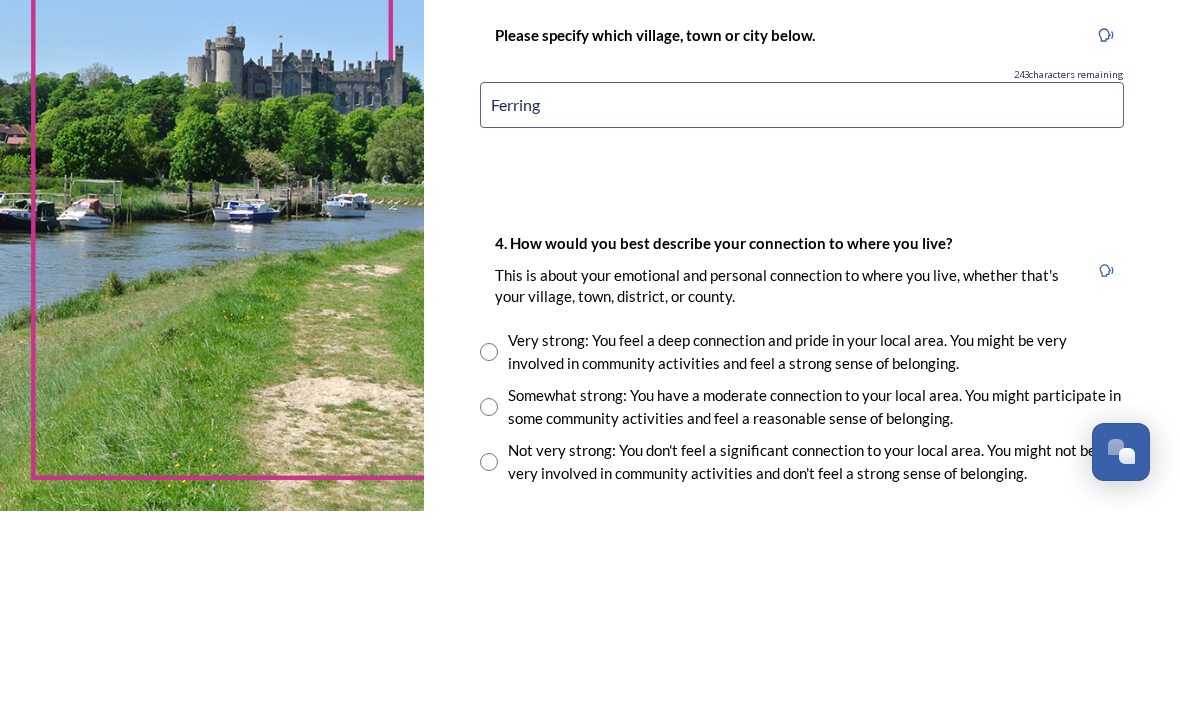 scroll, scrollTop: 1159, scrollLeft: 0, axis: vertical 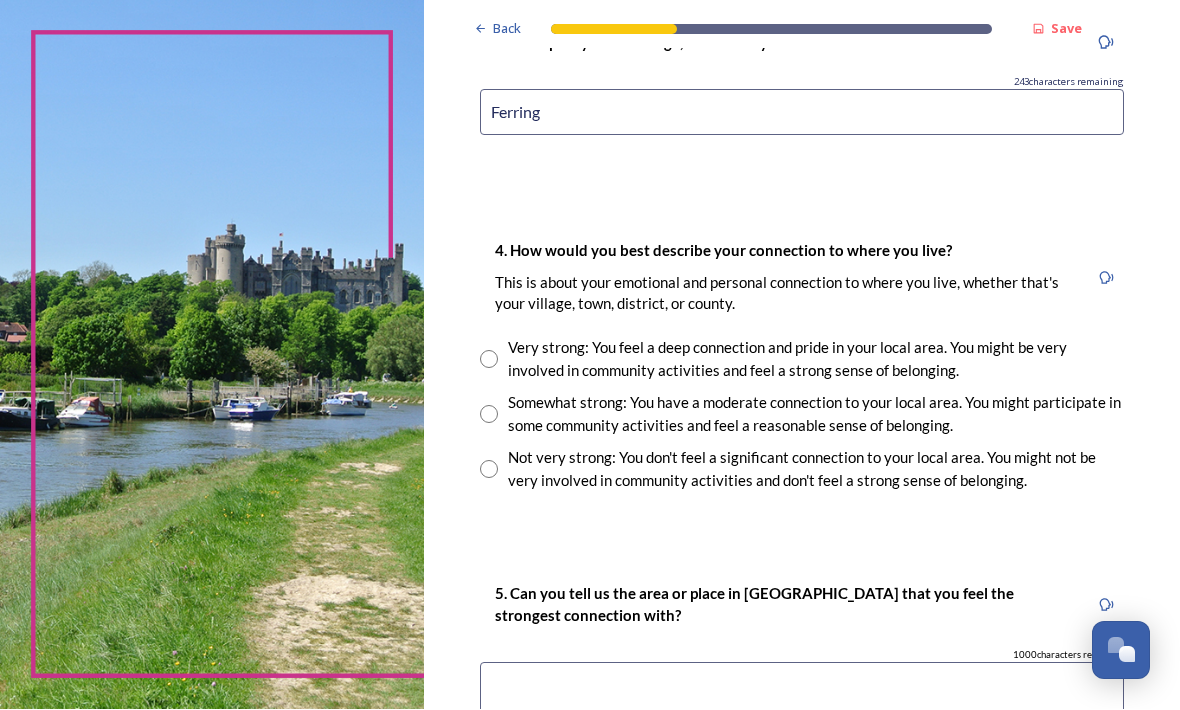 type on "Ferring" 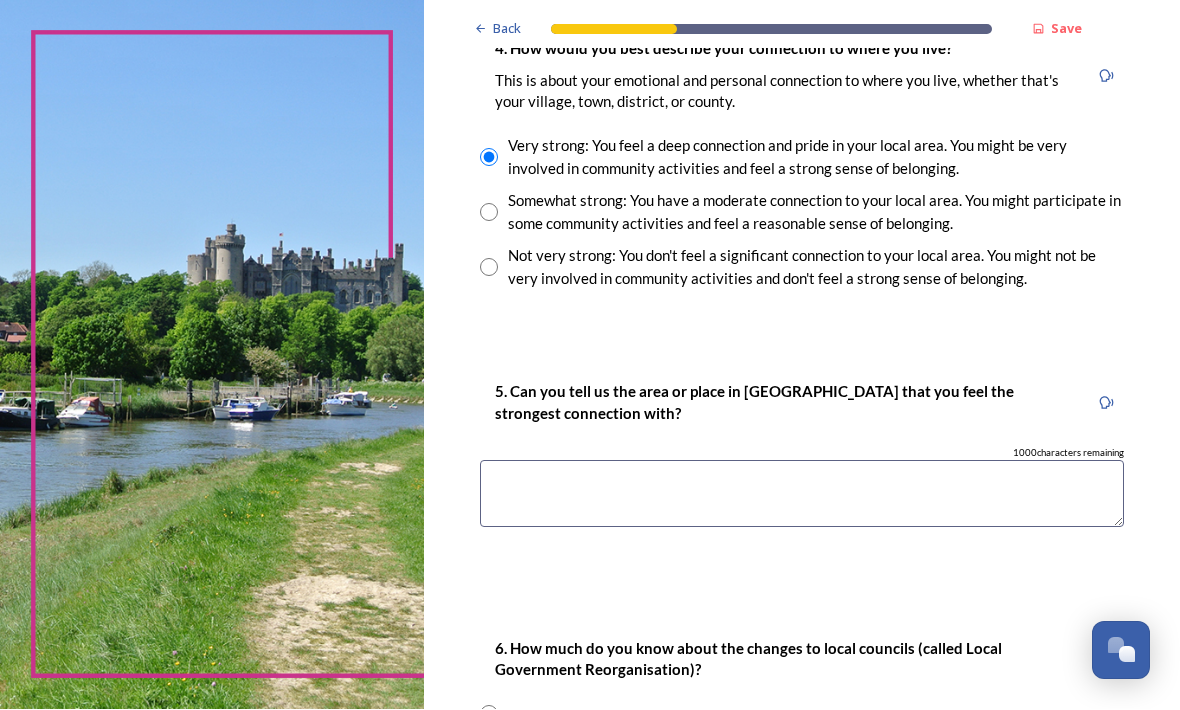 scroll, scrollTop: 1549, scrollLeft: 0, axis: vertical 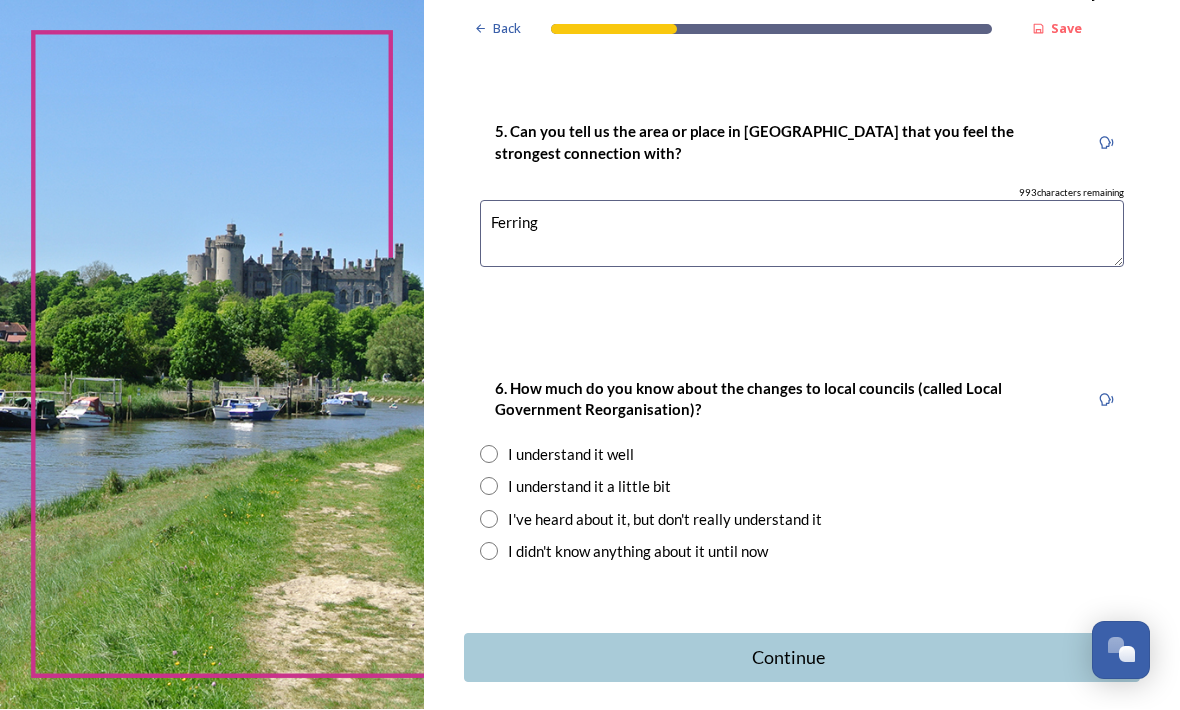 type on "Ferring" 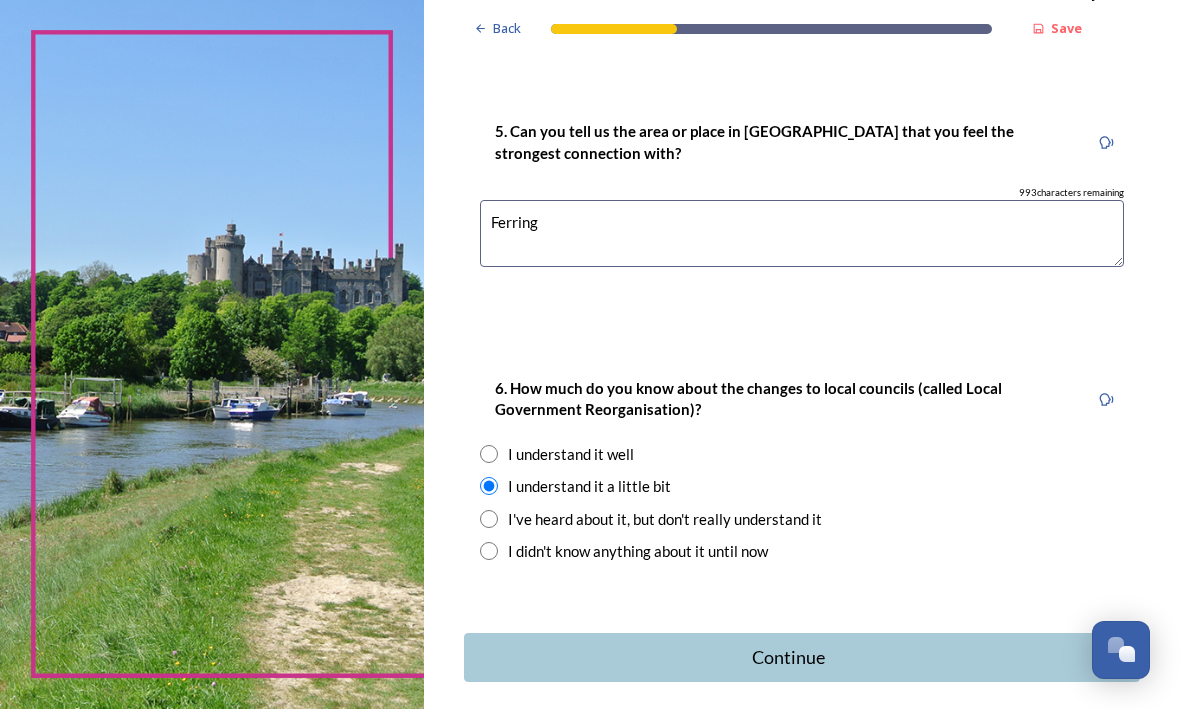 click on "Continue" at bounding box center [788, 658] 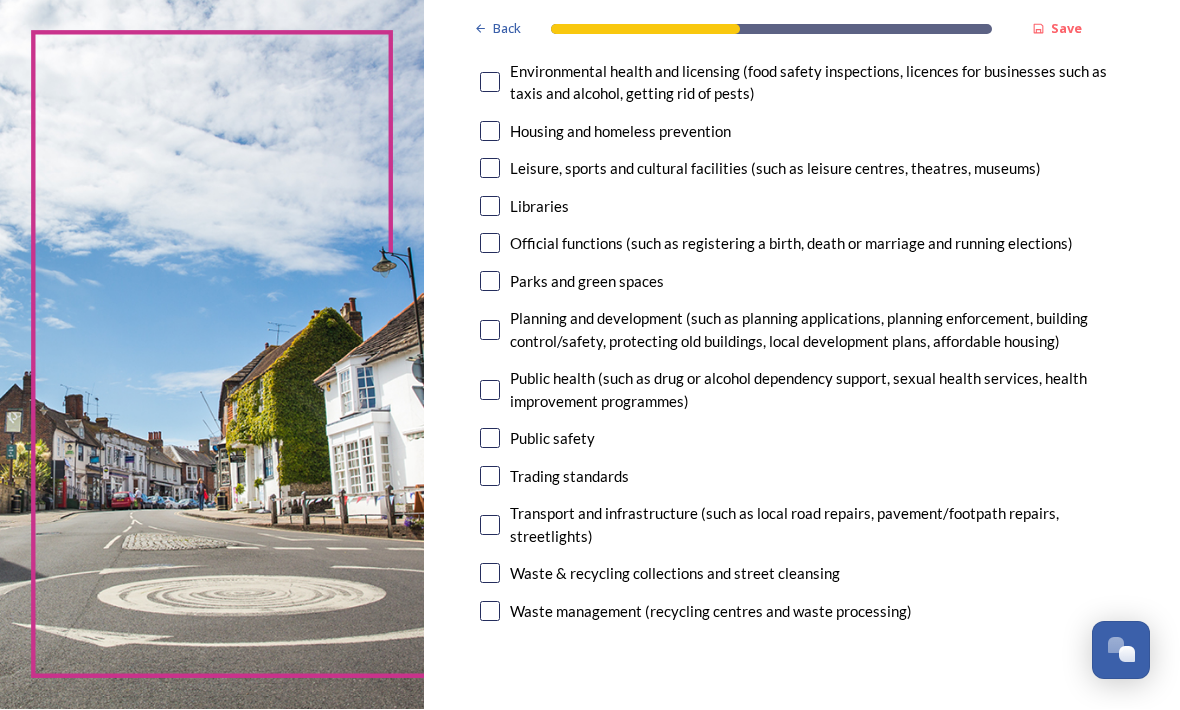 scroll, scrollTop: 538, scrollLeft: 0, axis: vertical 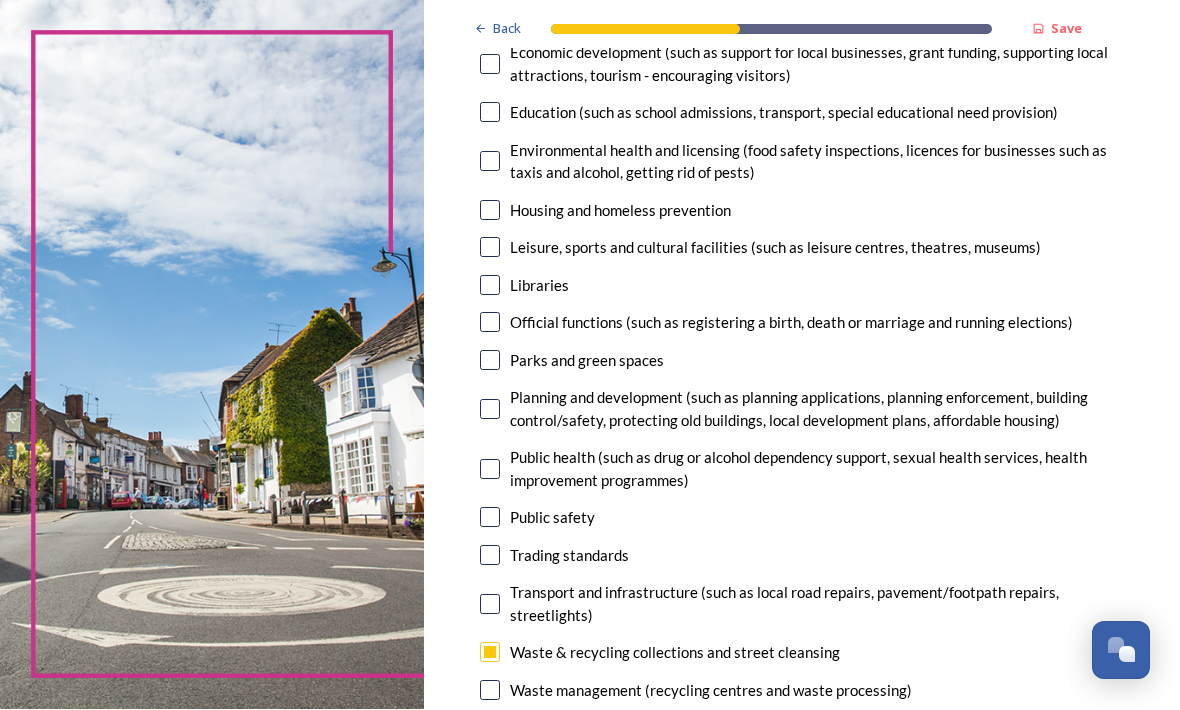 click at bounding box center (490, 410) 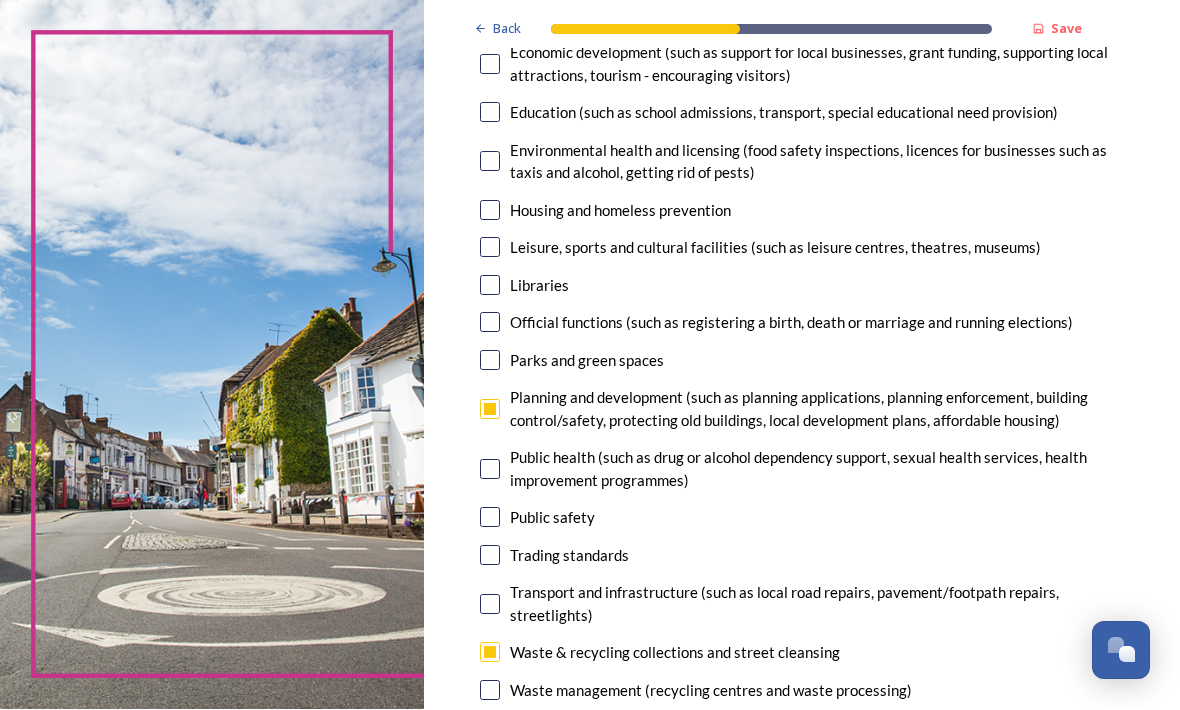 click at bounding box center [490, 361] 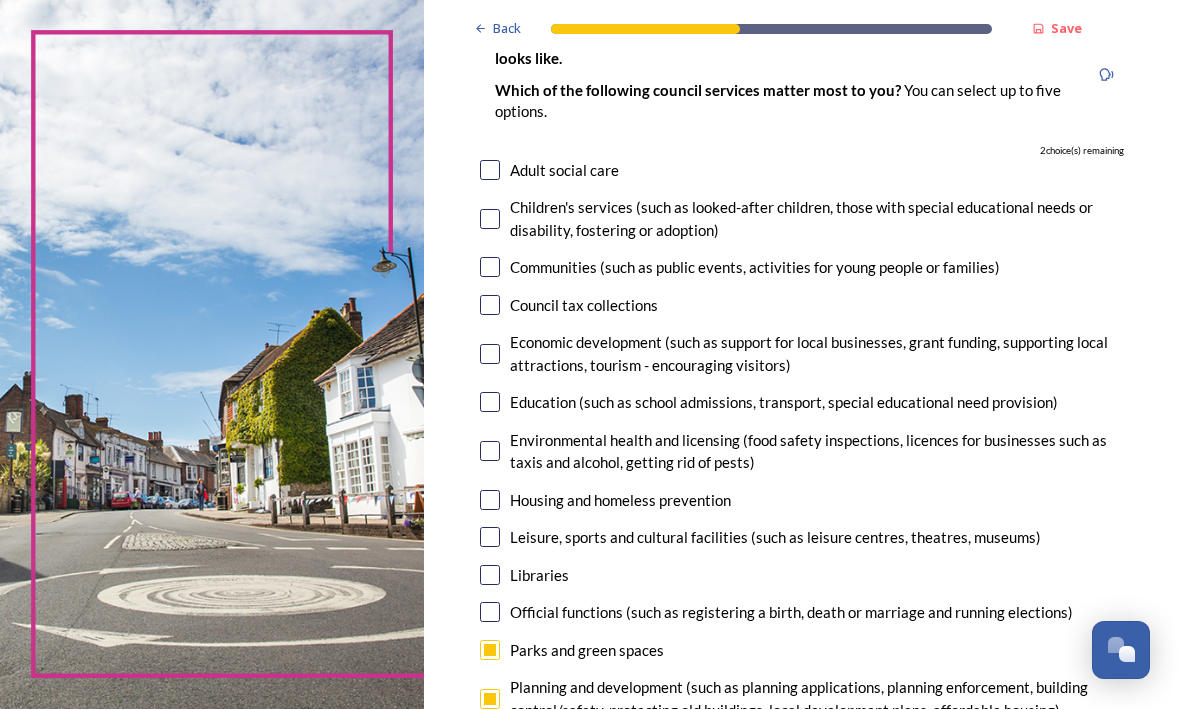 scroll, scrollTop: 169, scrollLeft: 0, axis: vertical 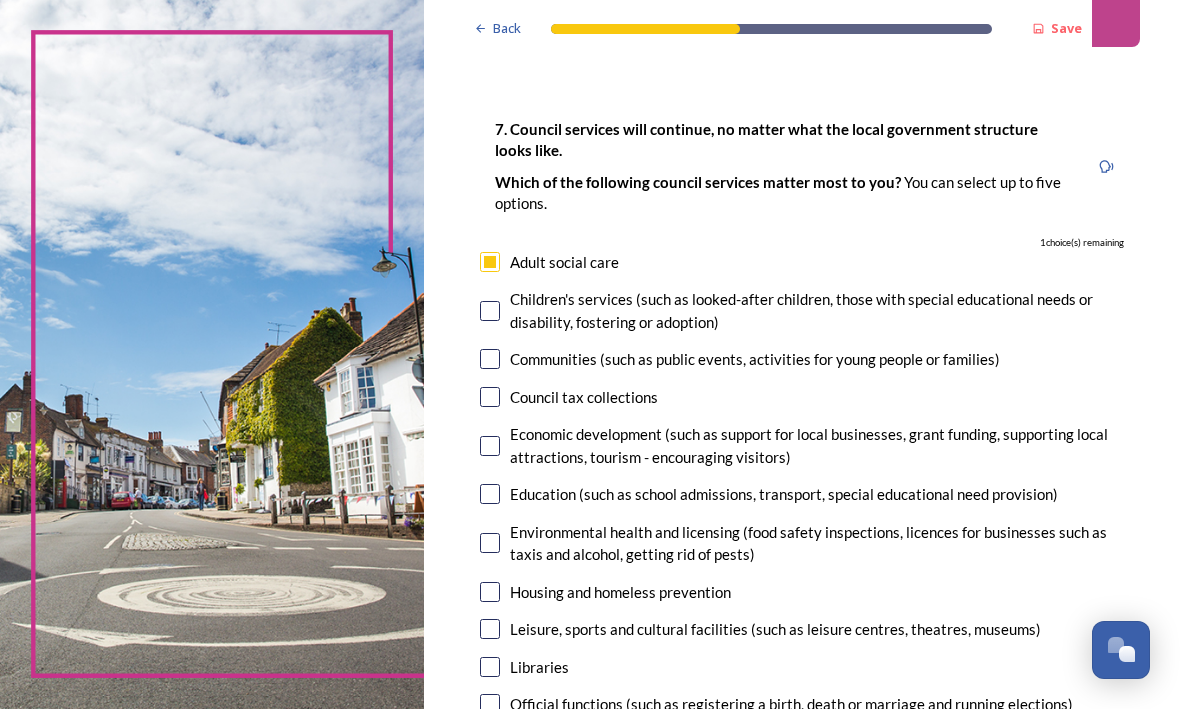 click at bounding box center (490, 312) 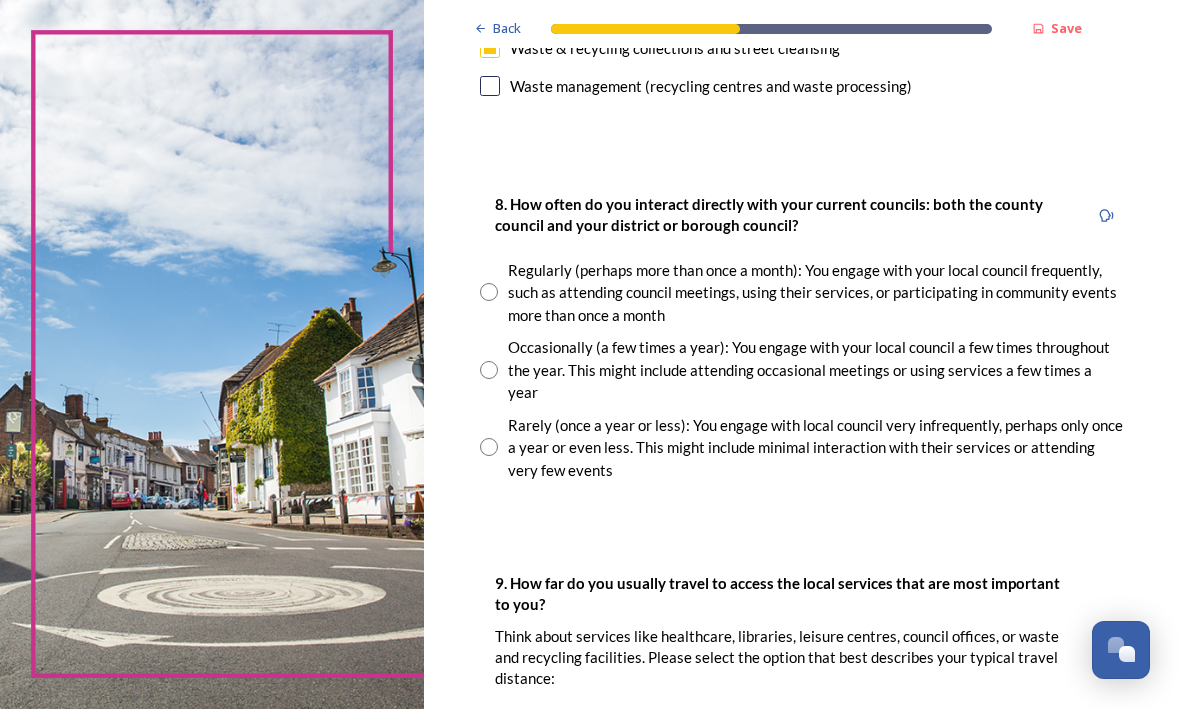 scroll, scrollTop: 1063, scrollLeft: 0, axis: vertical 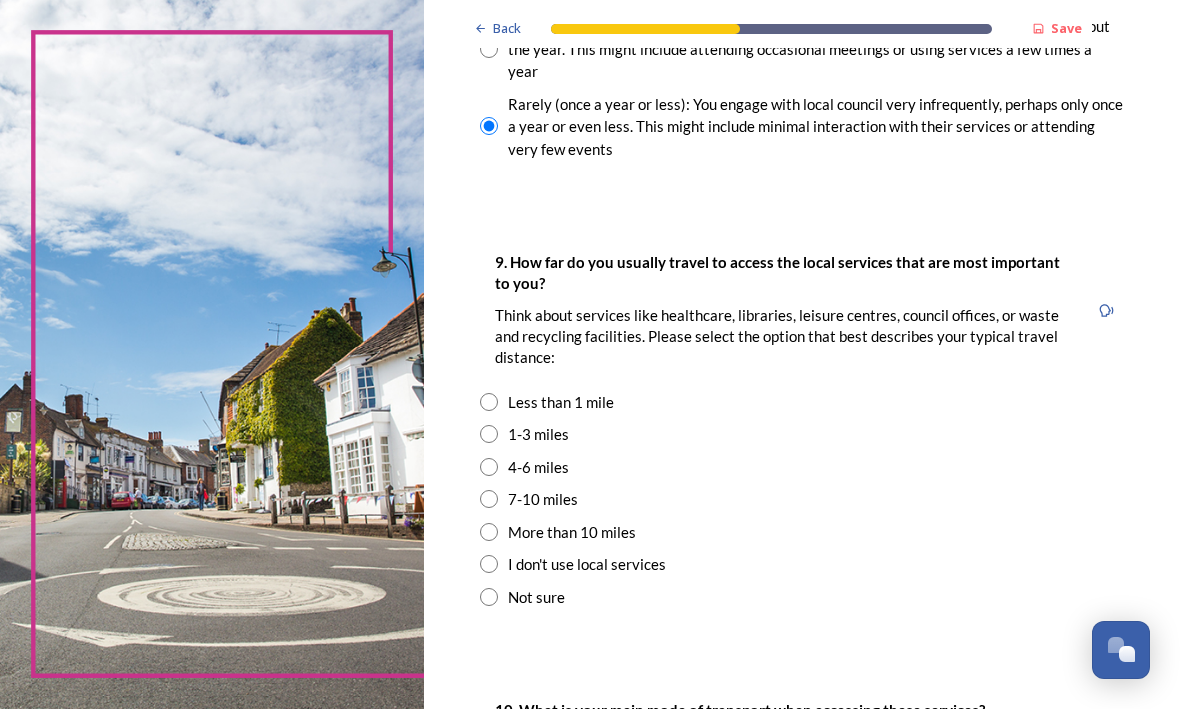 click at bounding box center (489, 468) 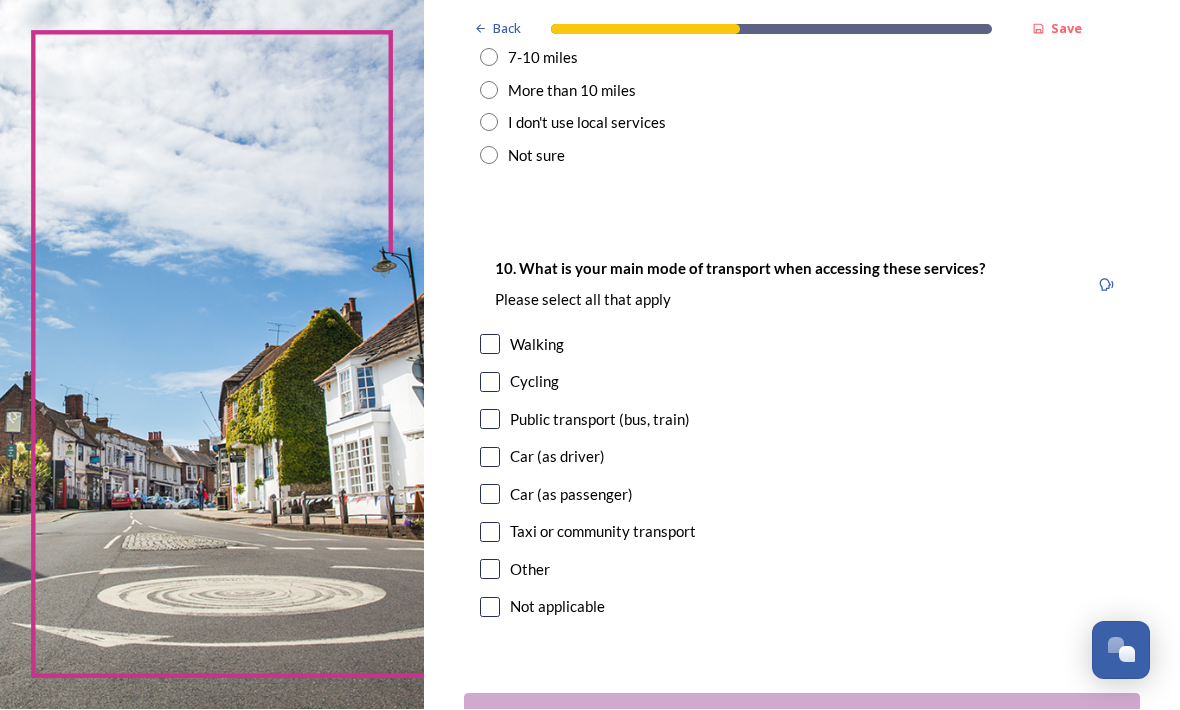 scroll, scrollTop: 1826, scrollLeft: 0, axis: vertical 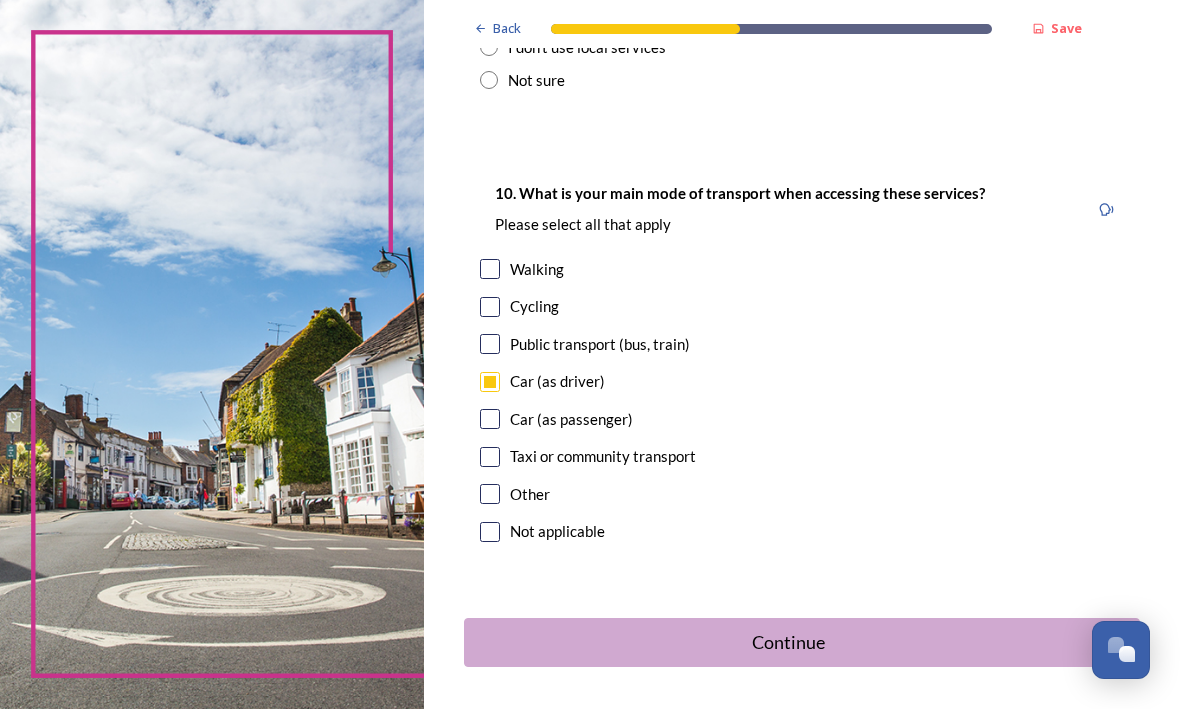 click on "Continue" at bounding box center (788, 643) 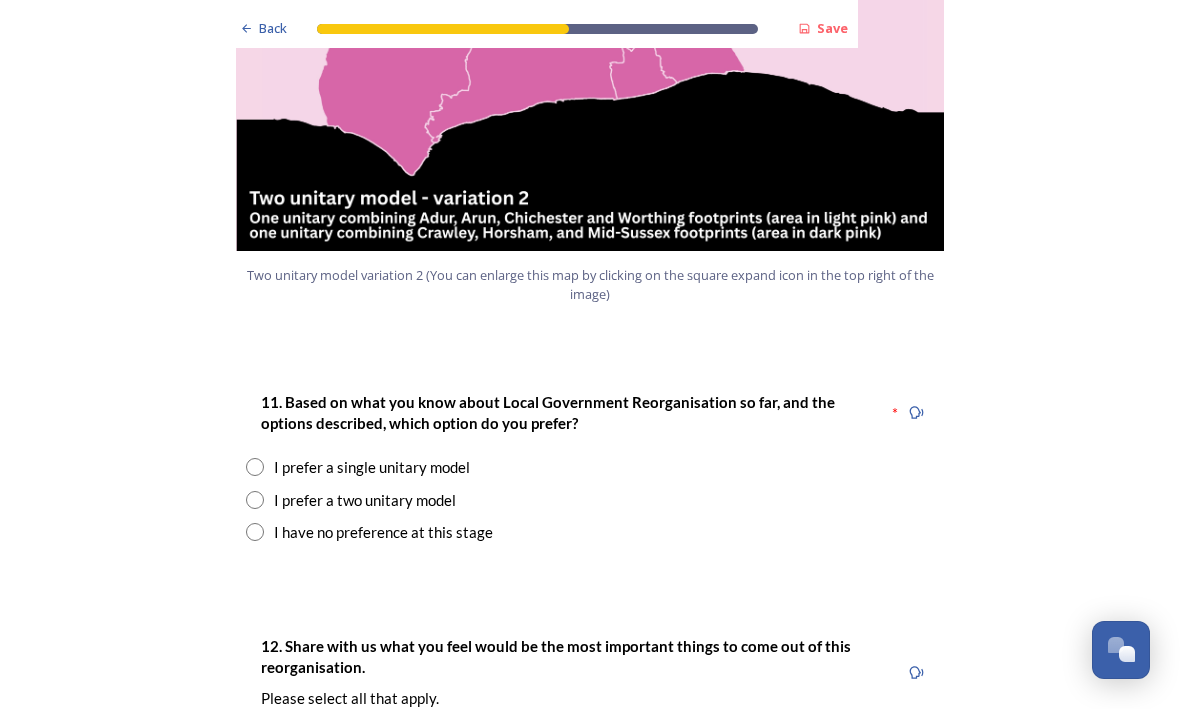 scroll, scrollTop: 2407, scrollLeft: 0, axis: vertical 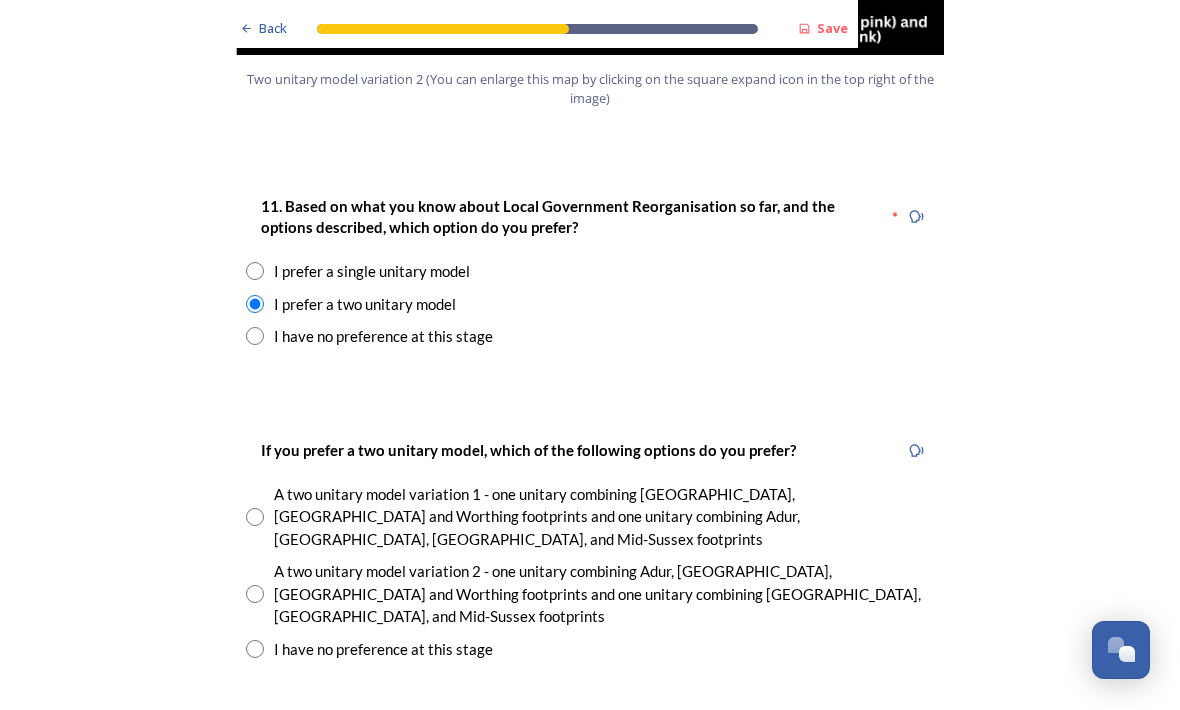 click at bounding box center [255, 595] 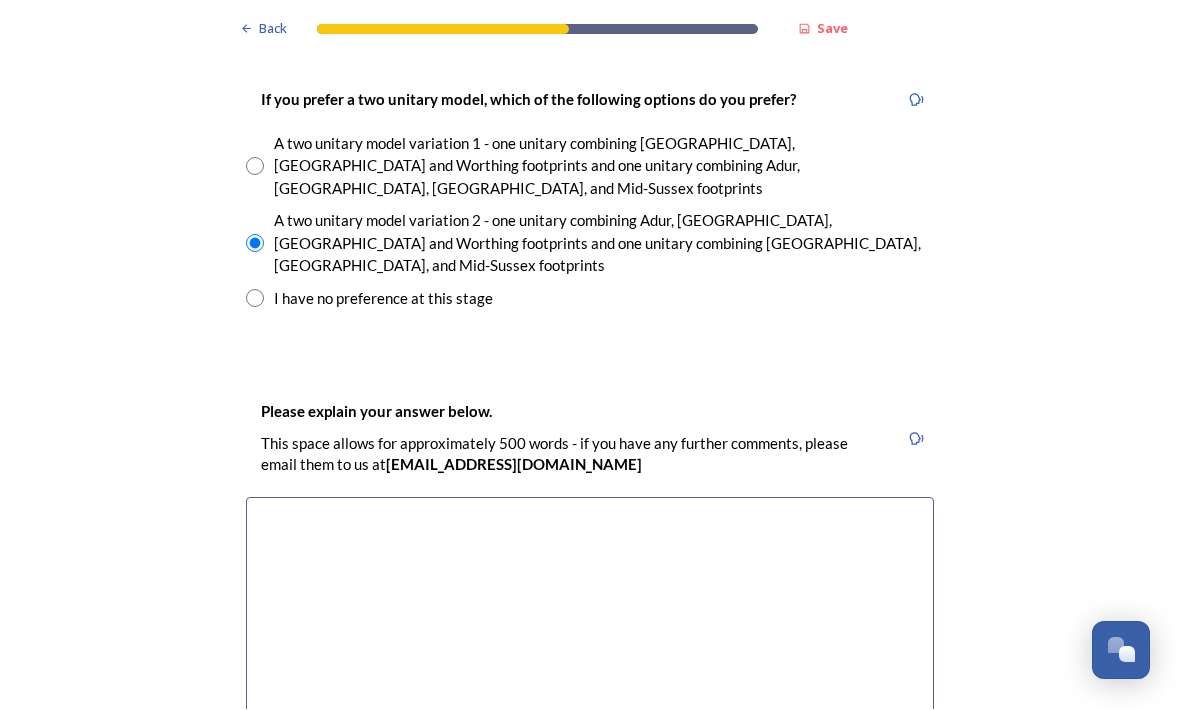 scroll, scrollTop: 2954, scrollLeft: 0, axis: vertical 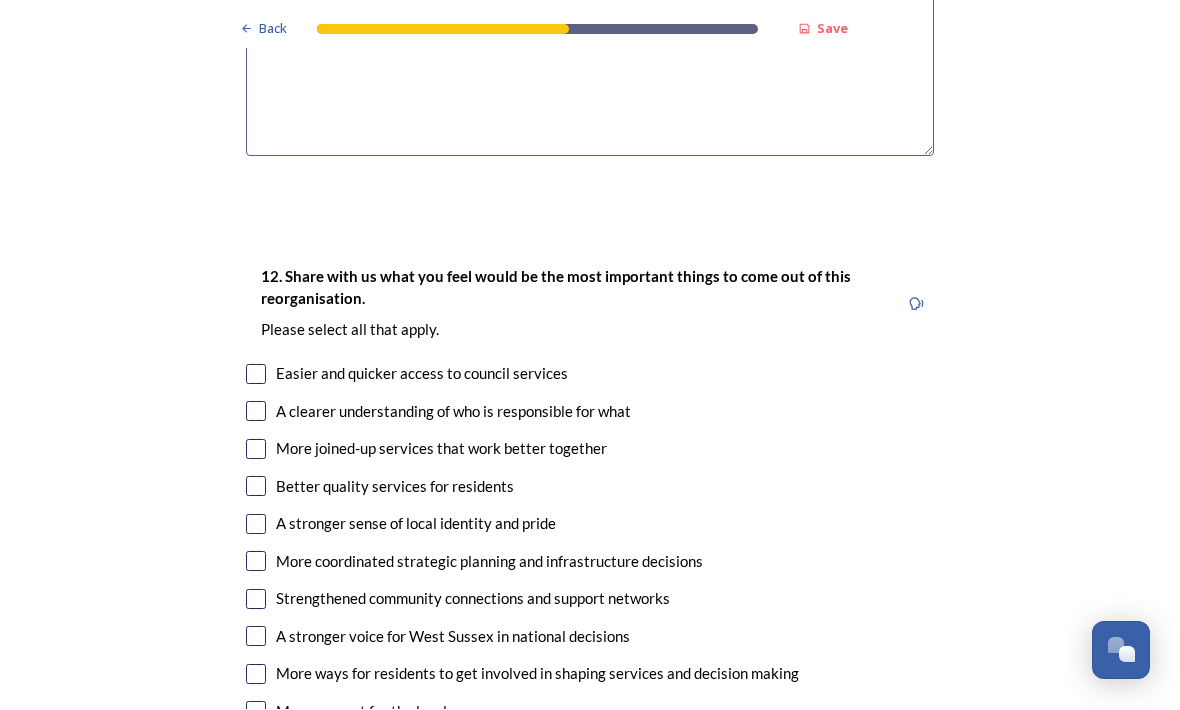 type on "I would rather this wasn’t happening at all, however if given a choice the fewer councils that are in debt being merged the better." 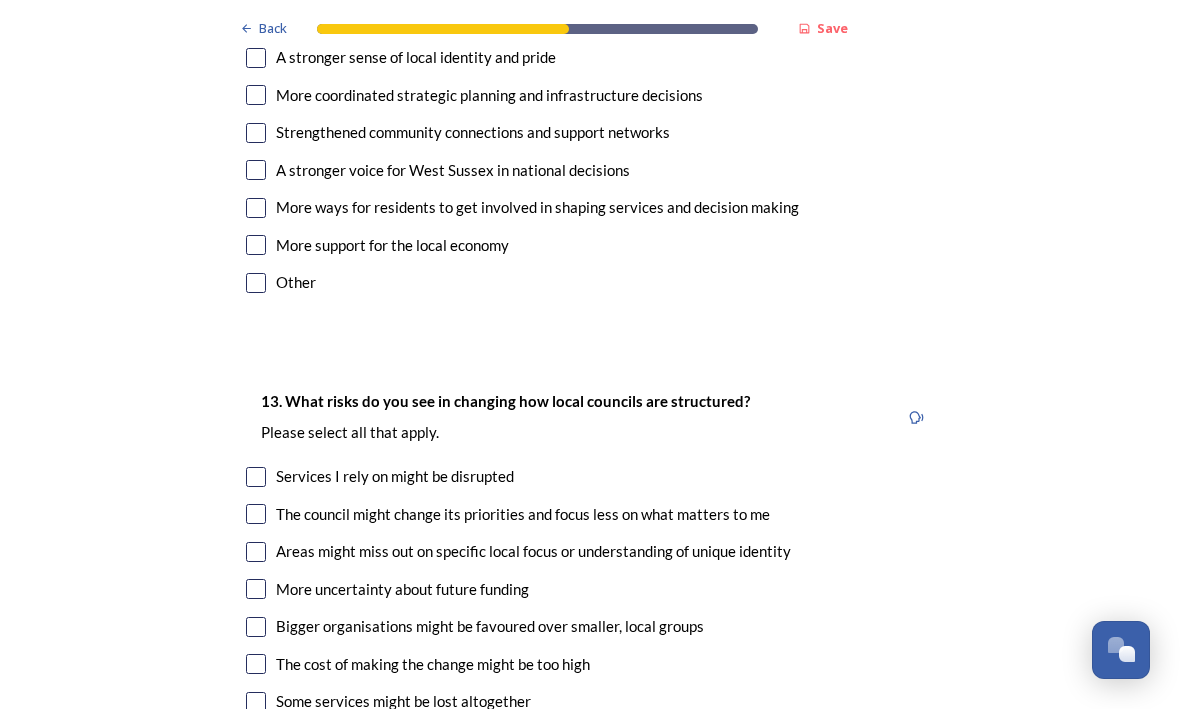 scroll, scrollTop: 3987, scrollLeft: 0, axis: vertical 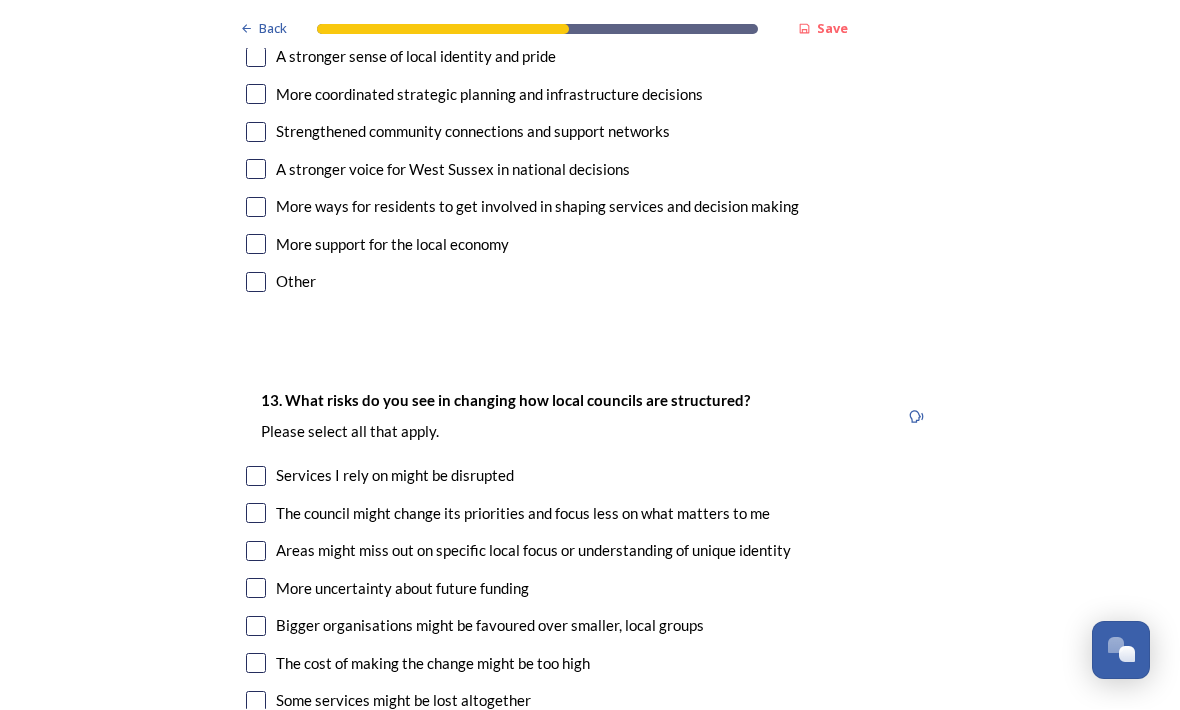 click at bounding box center [256, 477] 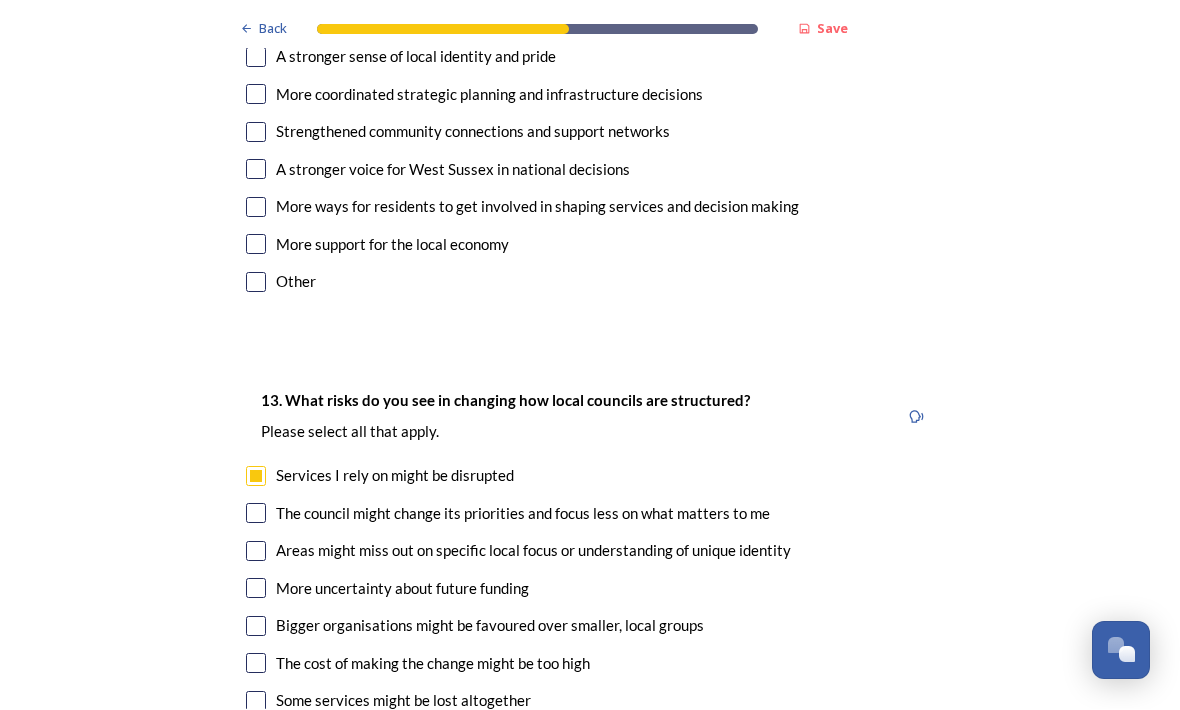 click at bounding box center (256, 514) 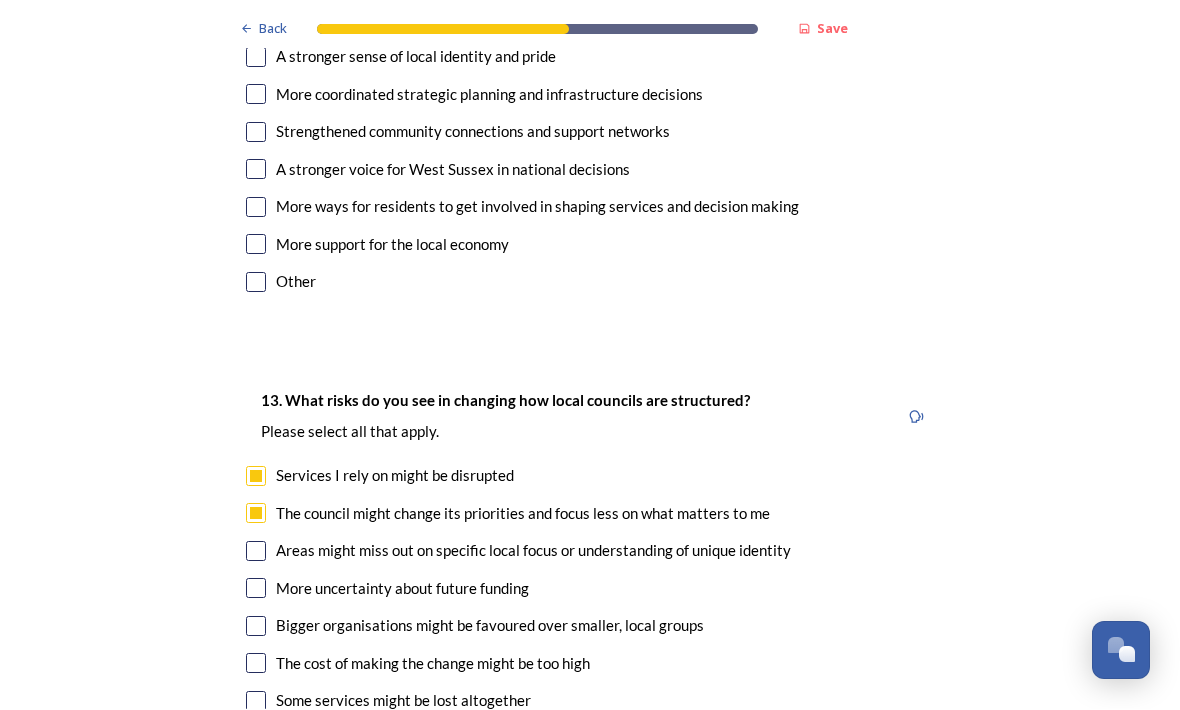 click at bounding box center (256, 552) 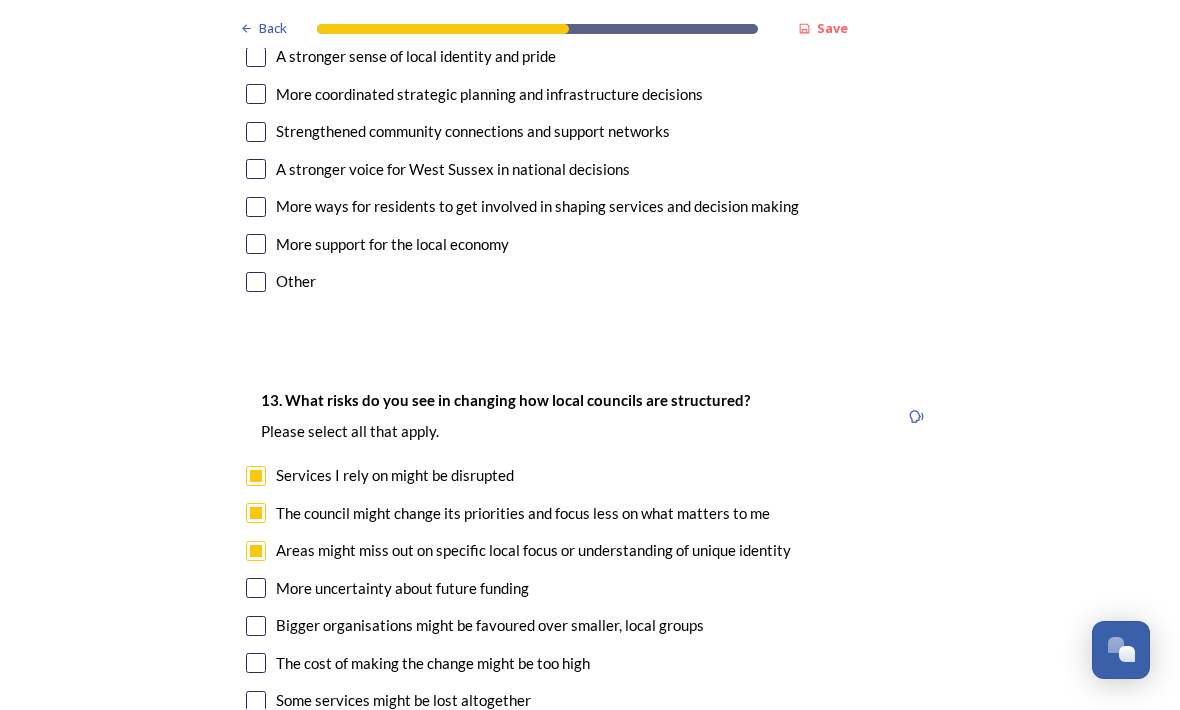 click at bounding box center [256, 589] 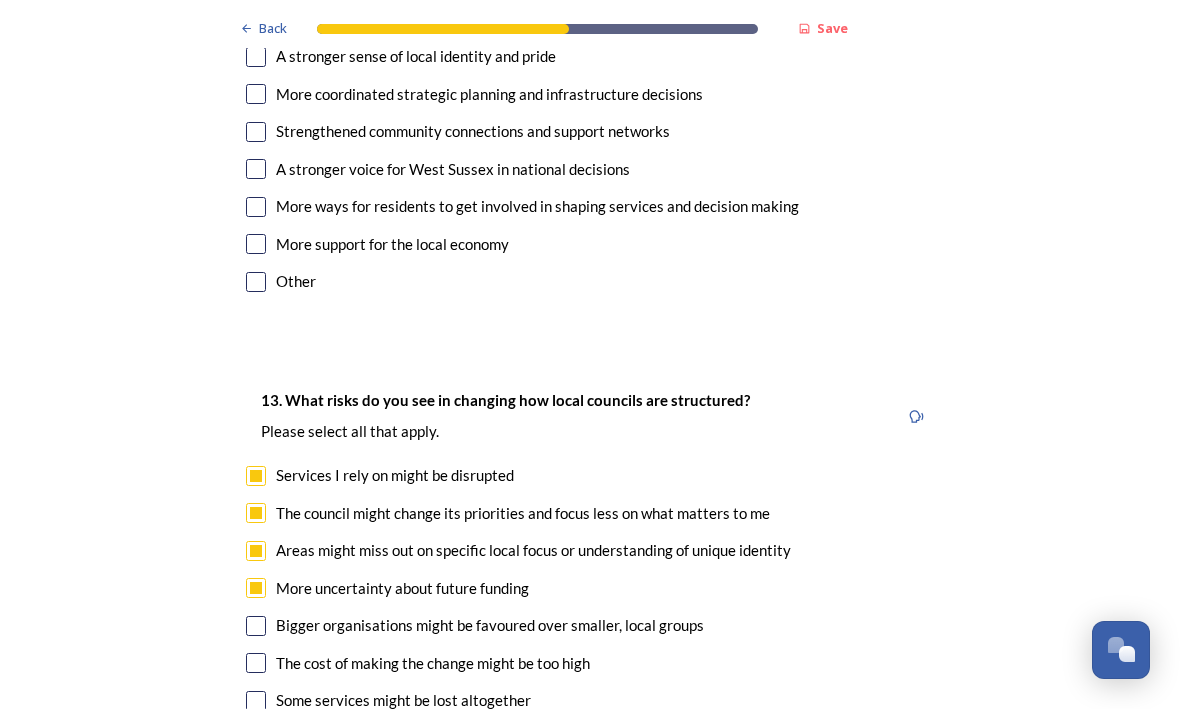 click at bounding box center (256, 627) 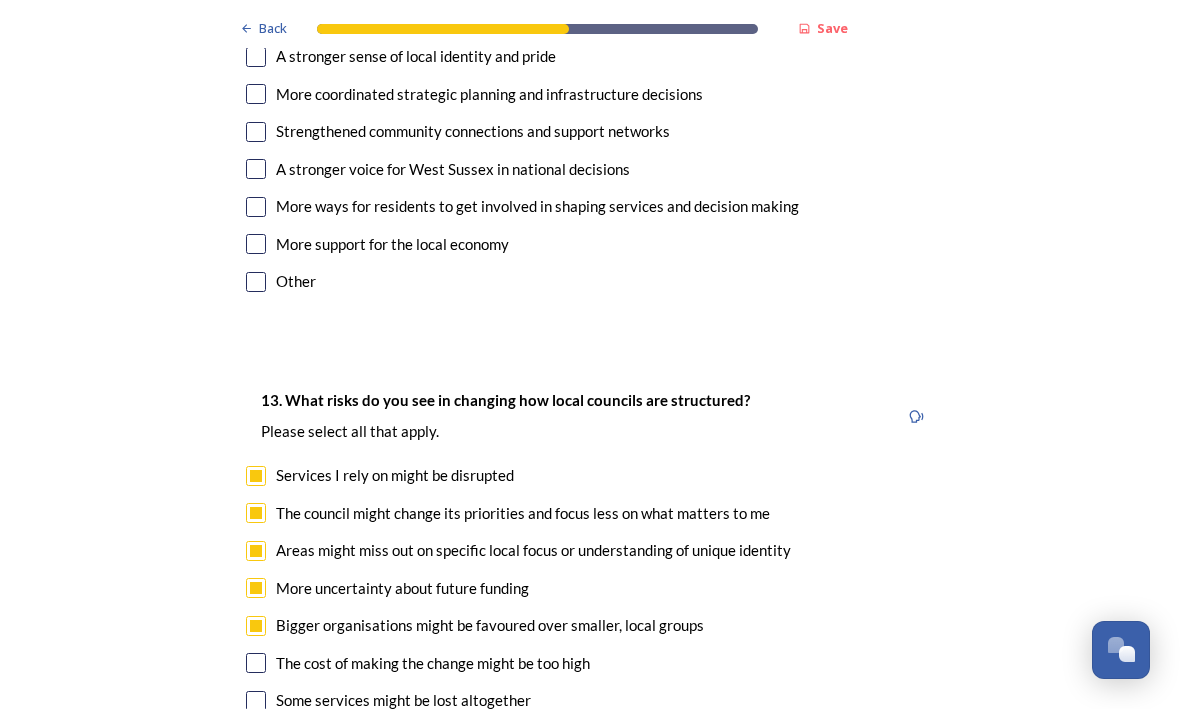 click at bounding box center (256, 664) 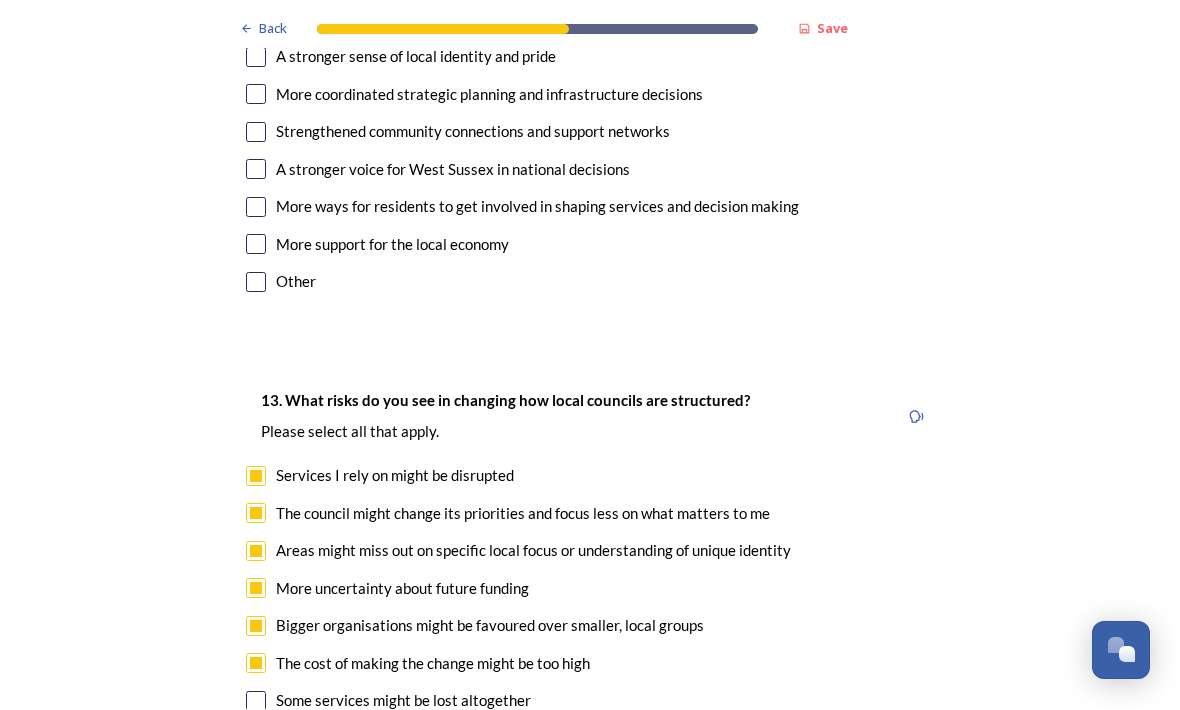 click at bounding box center (256, 702) 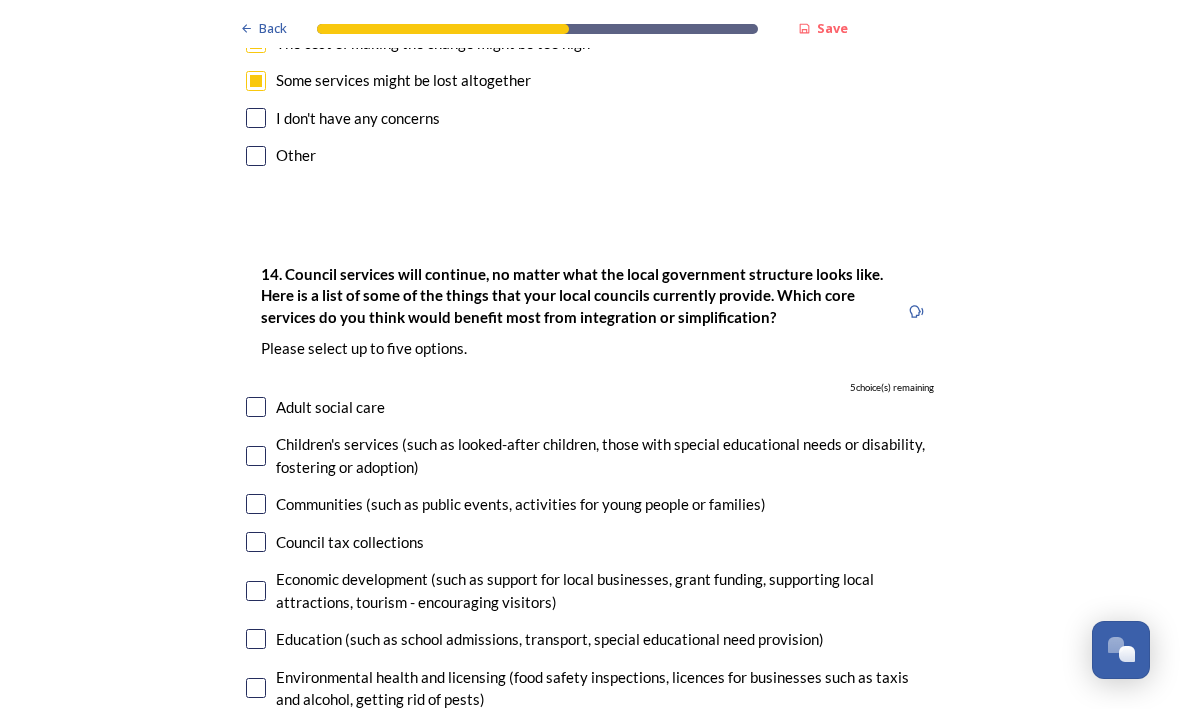 scroll, scrollTop: 4607, scrollLeft: 0, axis: vertical 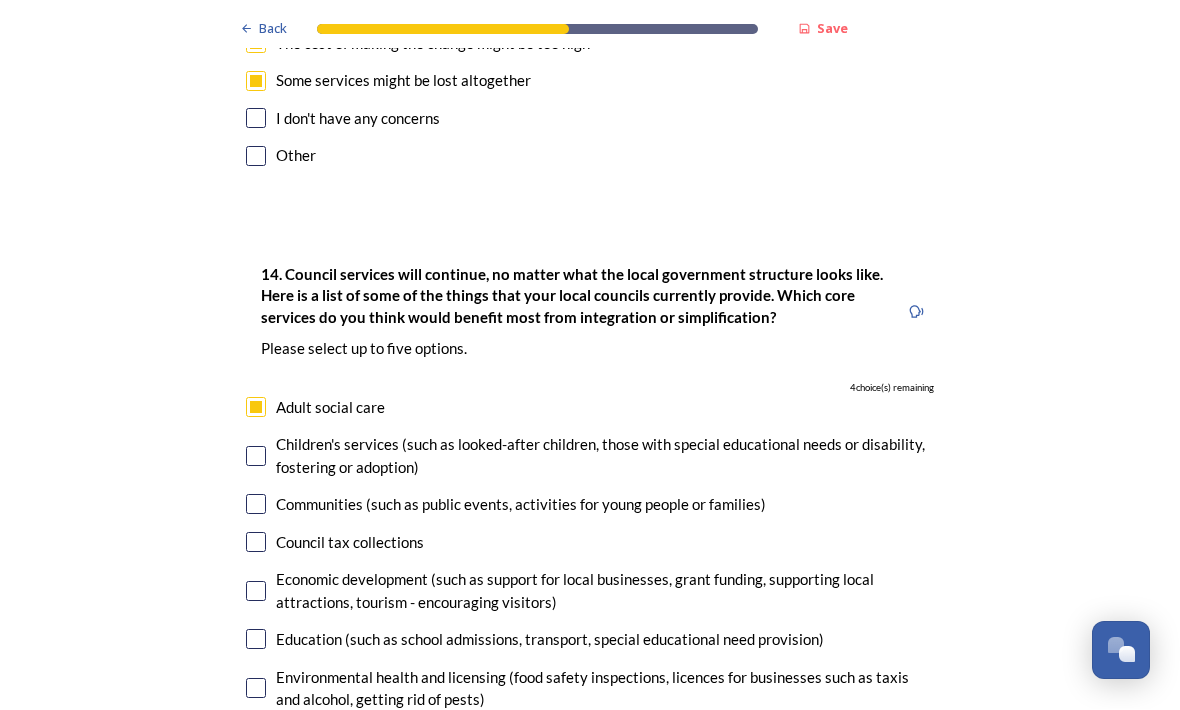 click at bounding box center [256, 457] 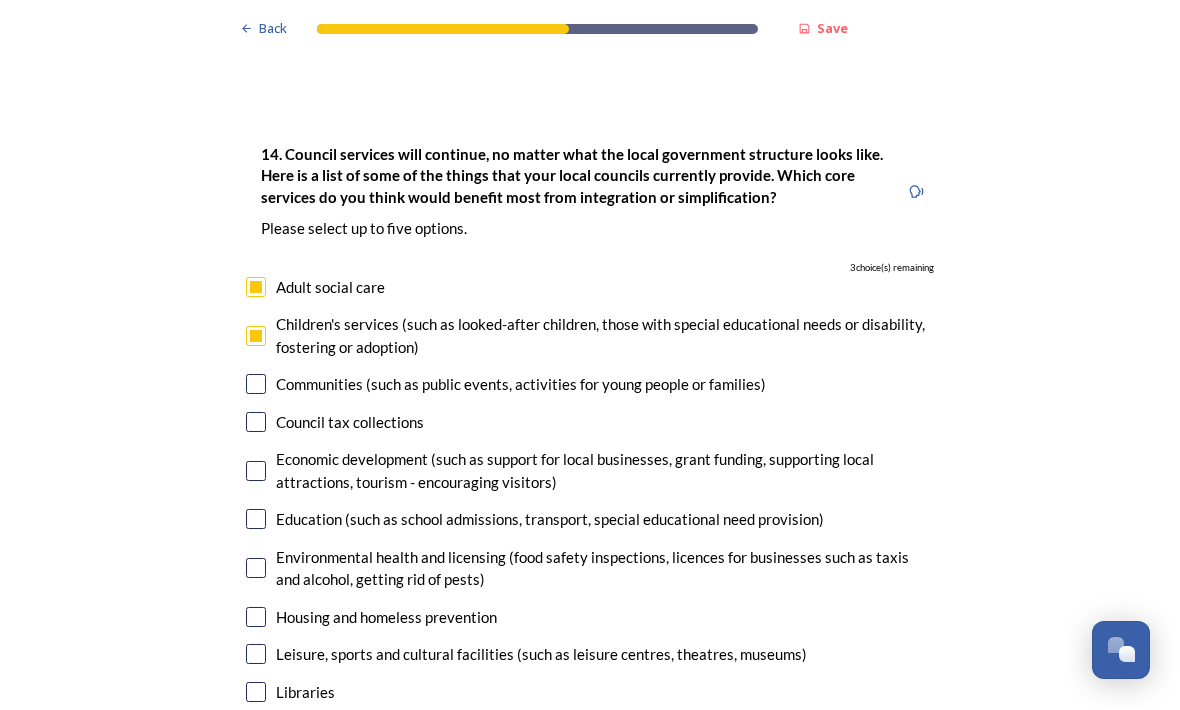 scroll, scrollTop: 4728, scrollLeft: 0, axis: vertical 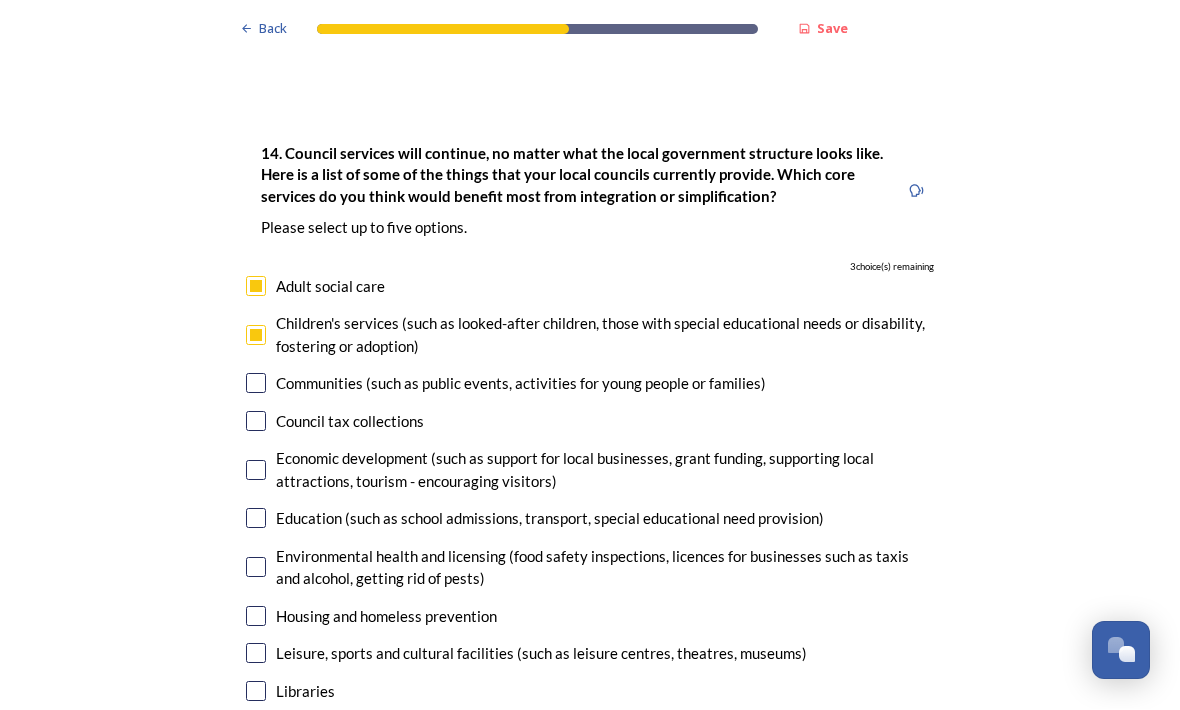 click at bounding box center (256, 519) 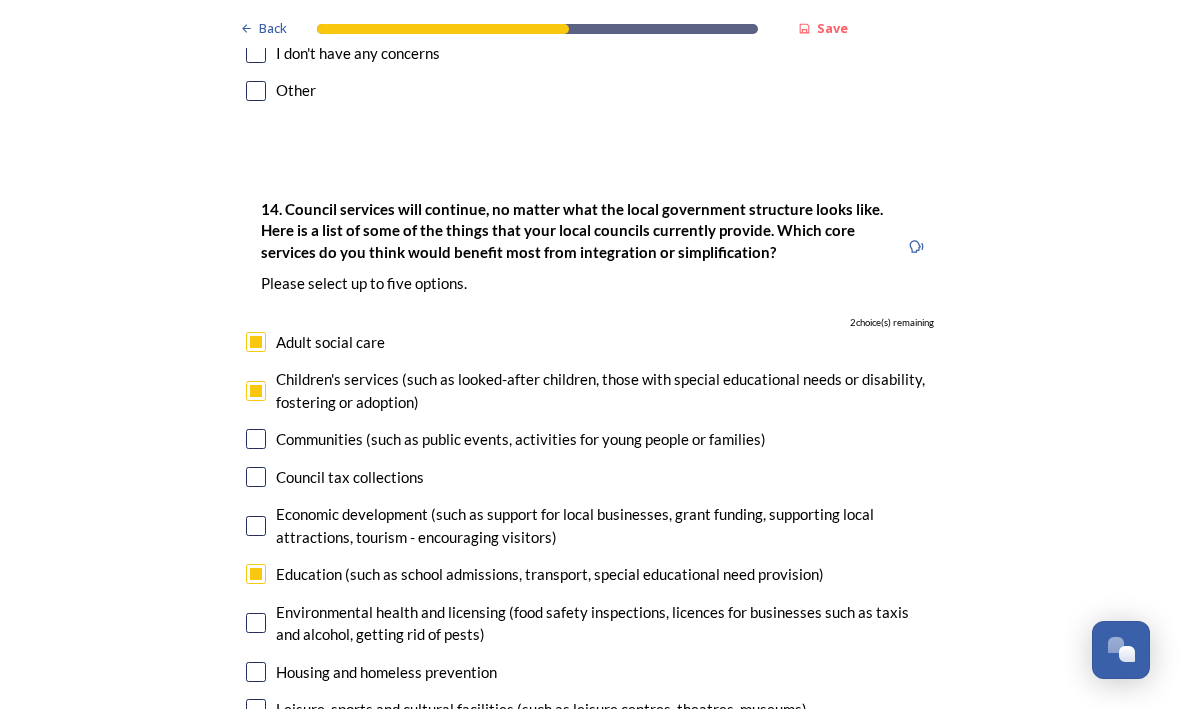 scroll, scrollTop: 4672, scrollLeft: 0, axis: vertical 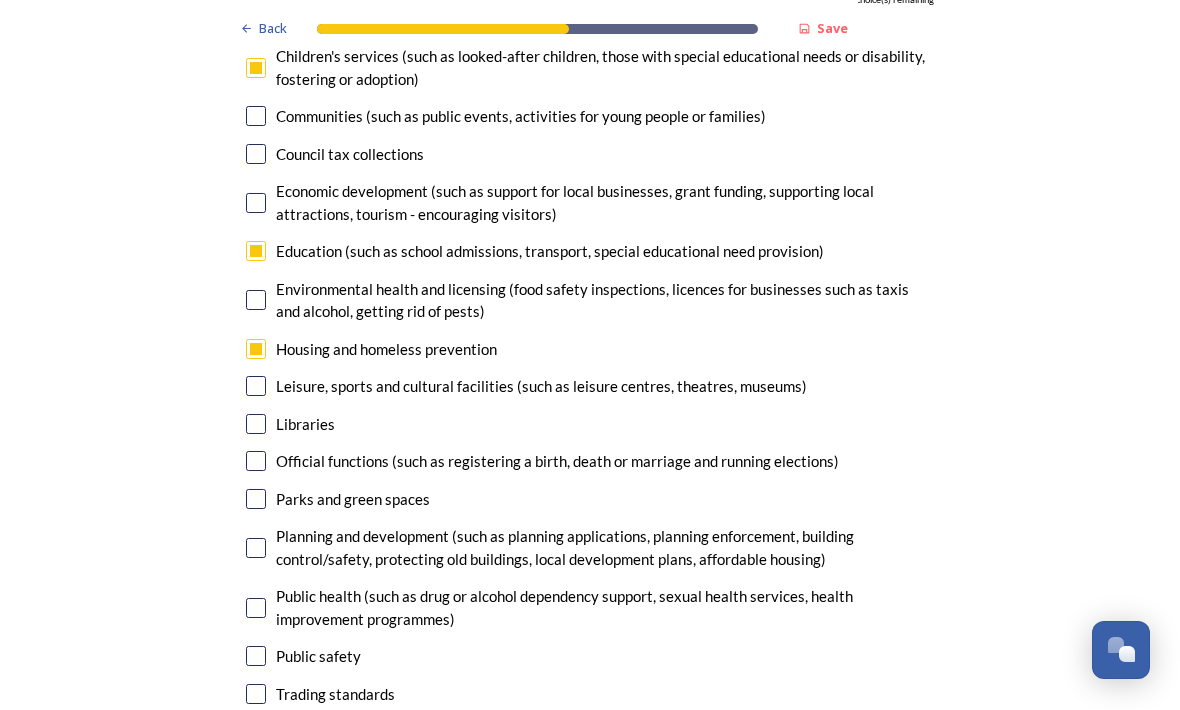 click at bounding box center [256, 609] 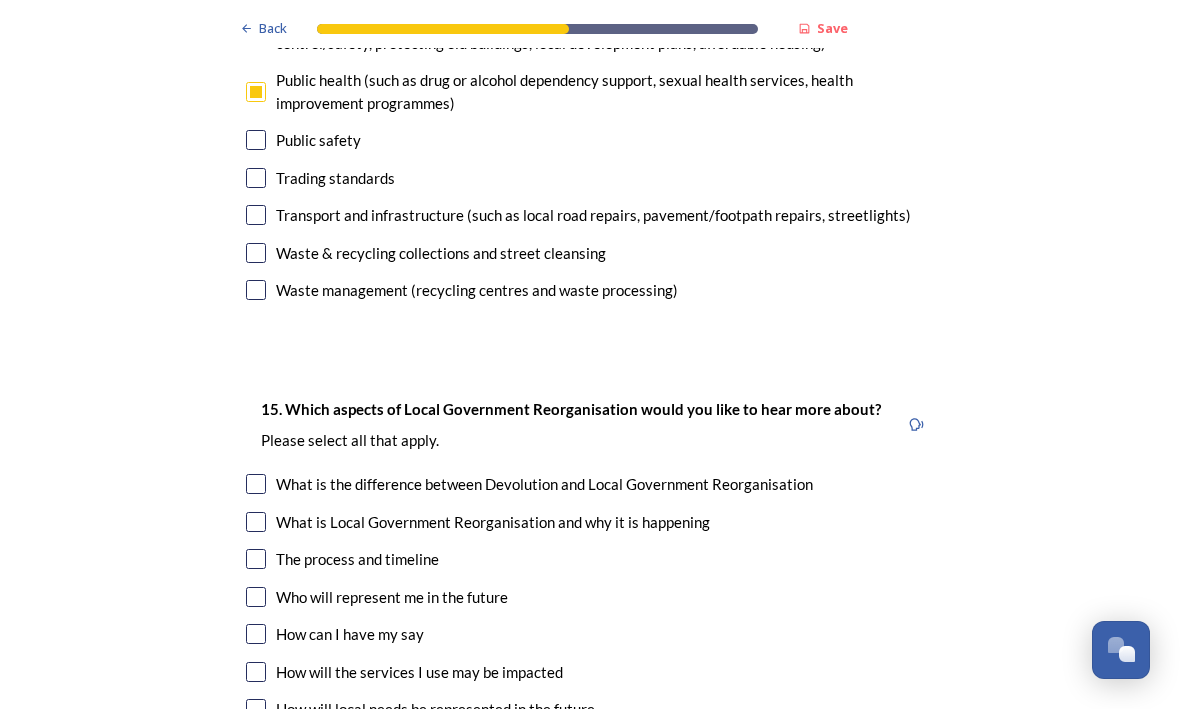 scroll, scrollTop: 5515, scrollLeft: 0, axis: vertical 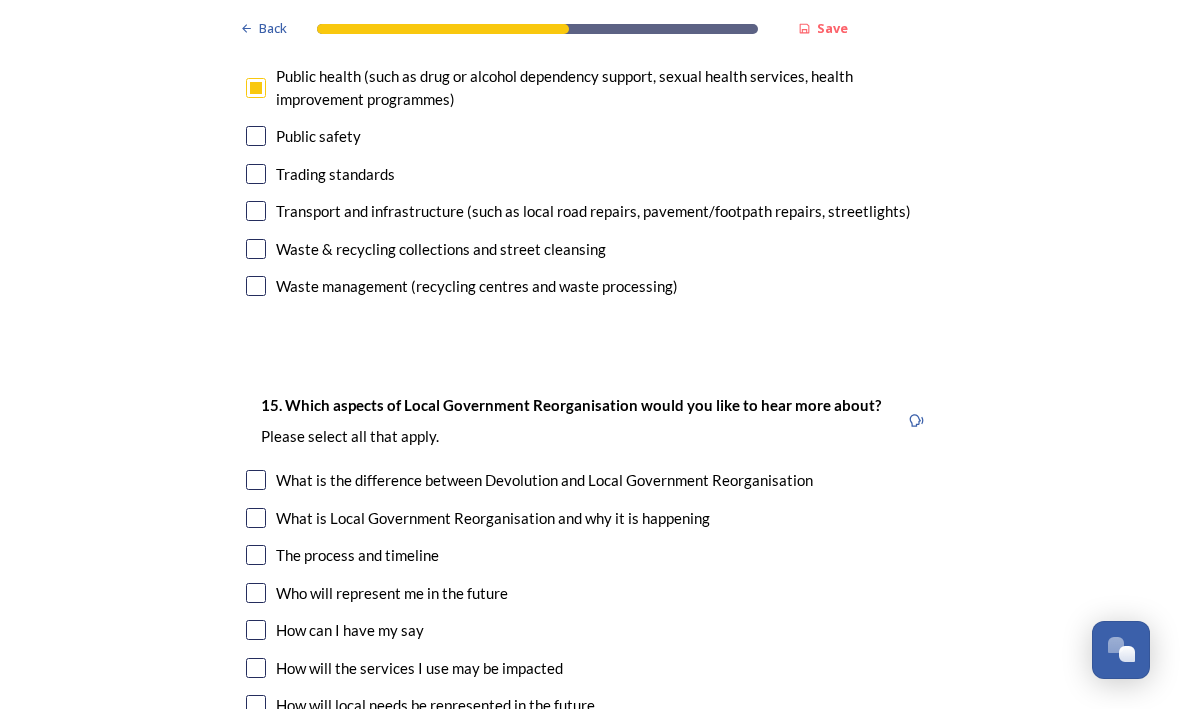 click at bounding box center [256, 781] 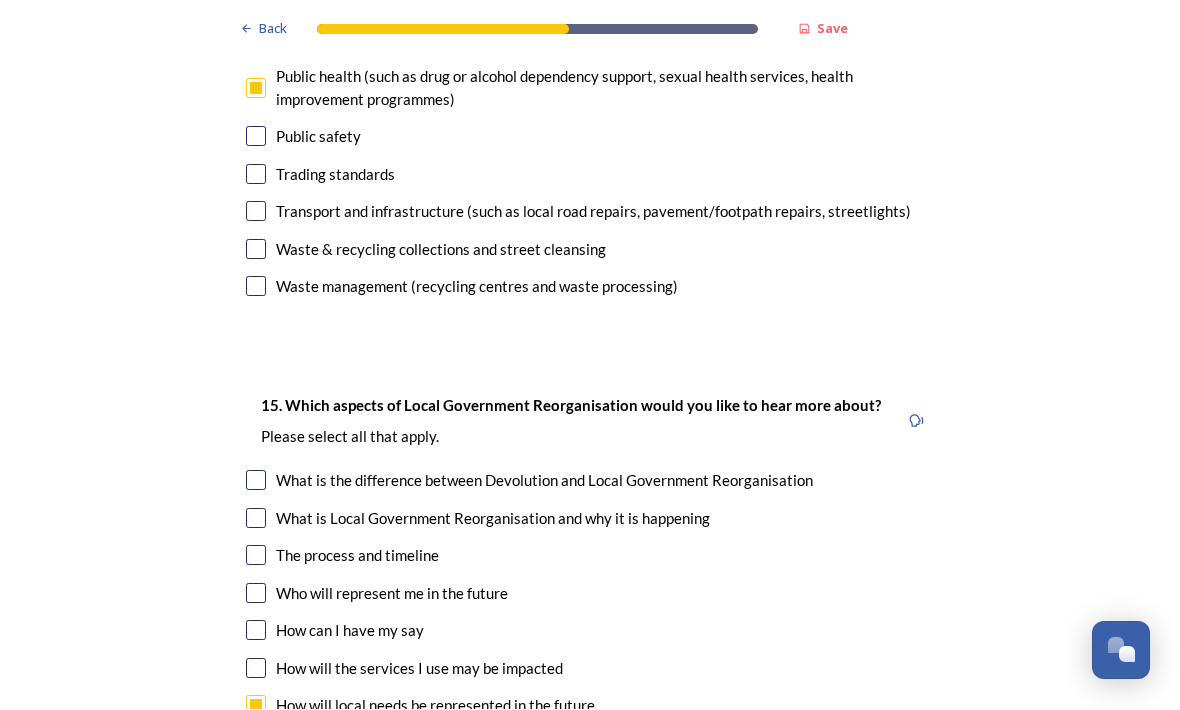 click at bounding box center (256, 669) 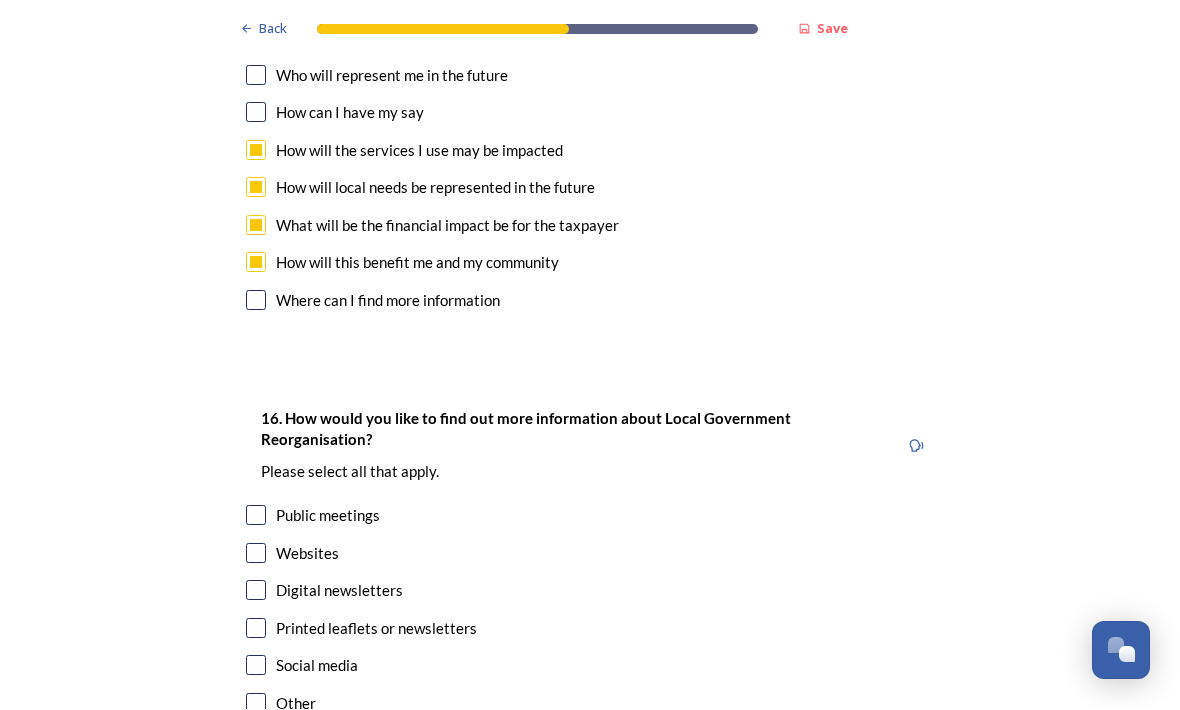 scroll, scrollTop: 6036, scrollLeft: 0, axis: vertical 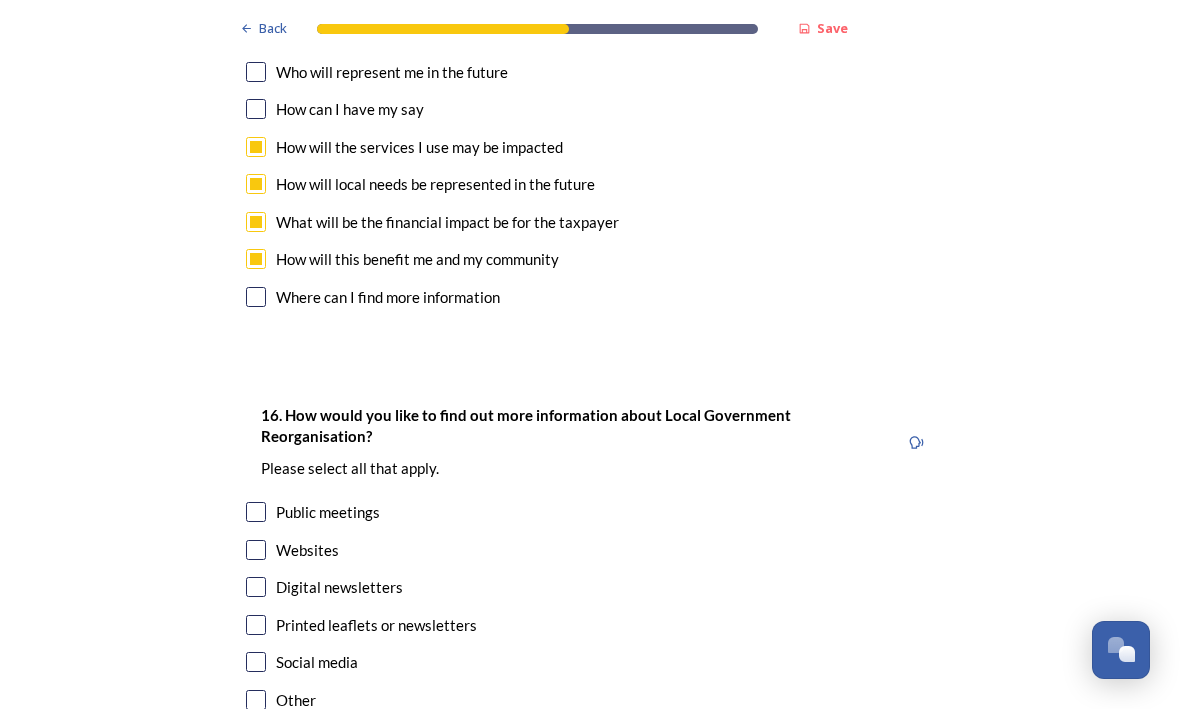 click at bounding box center [256, 663] 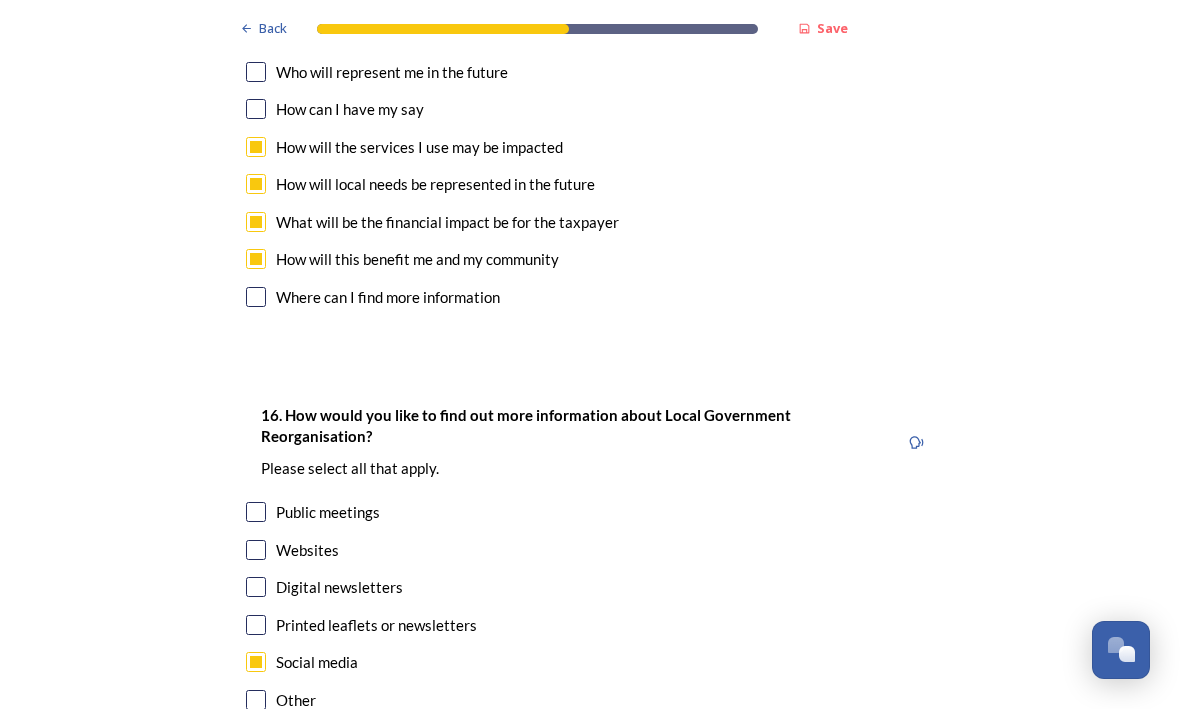 click at bounding box center (256, 588) 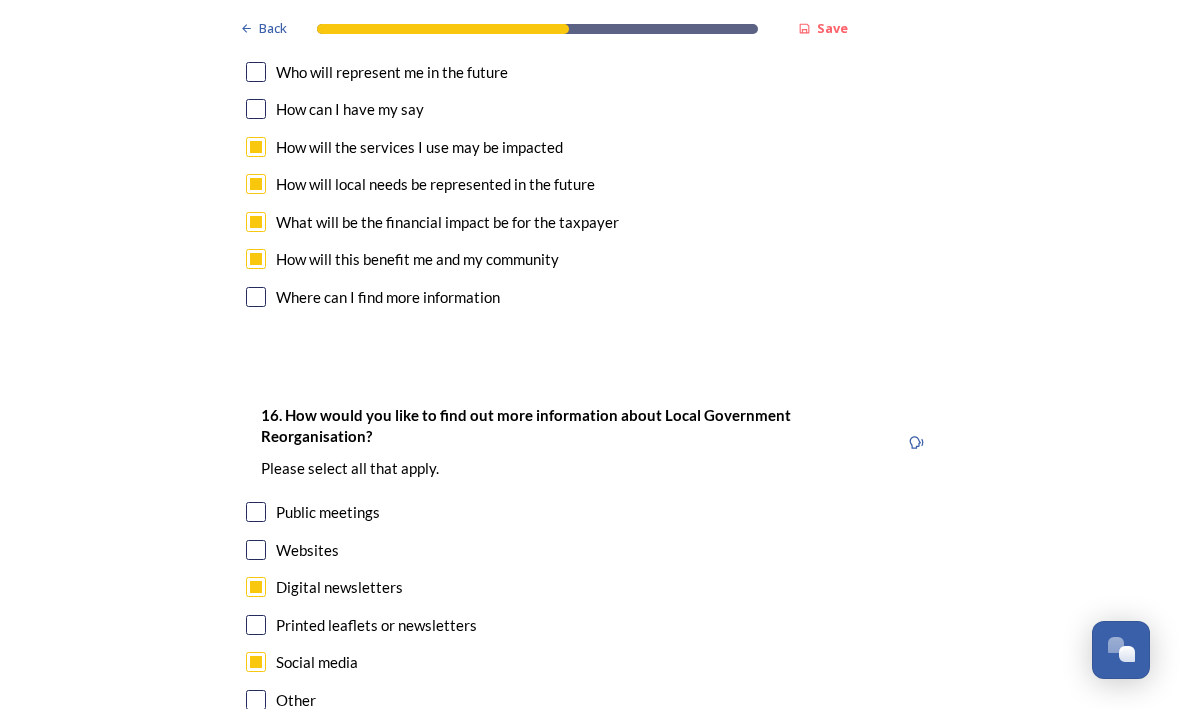 click at bounding box center [256, 626] 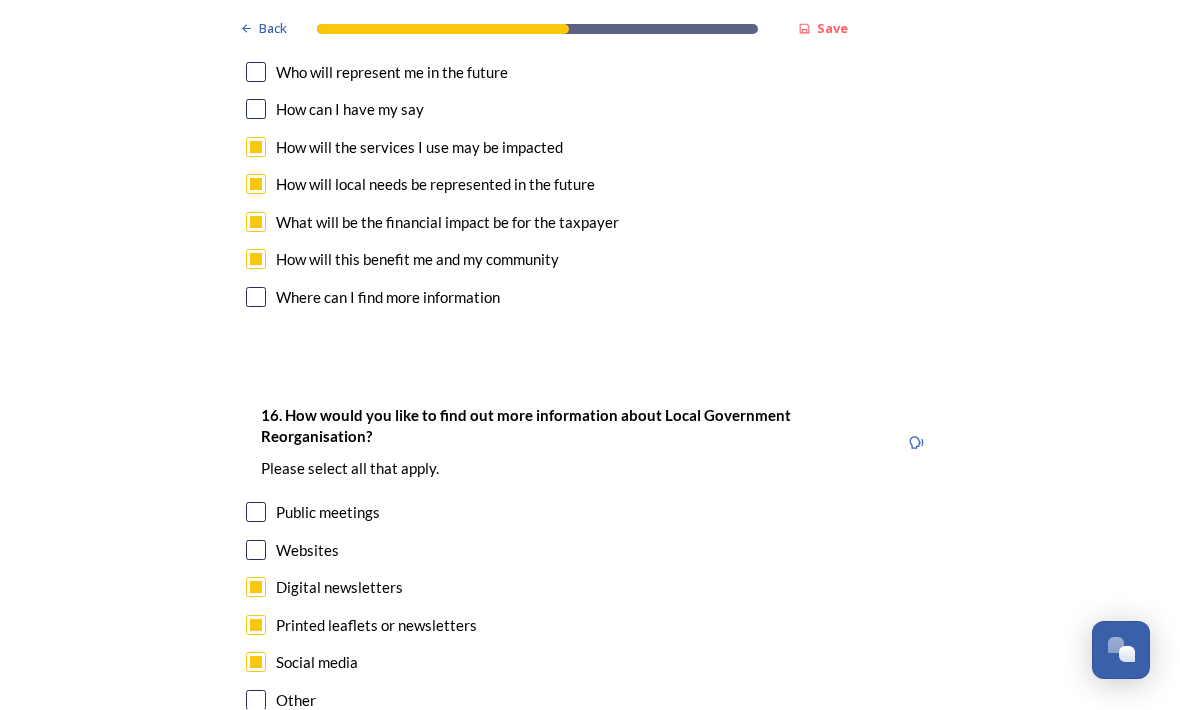 click at bounding box center (256, 551) 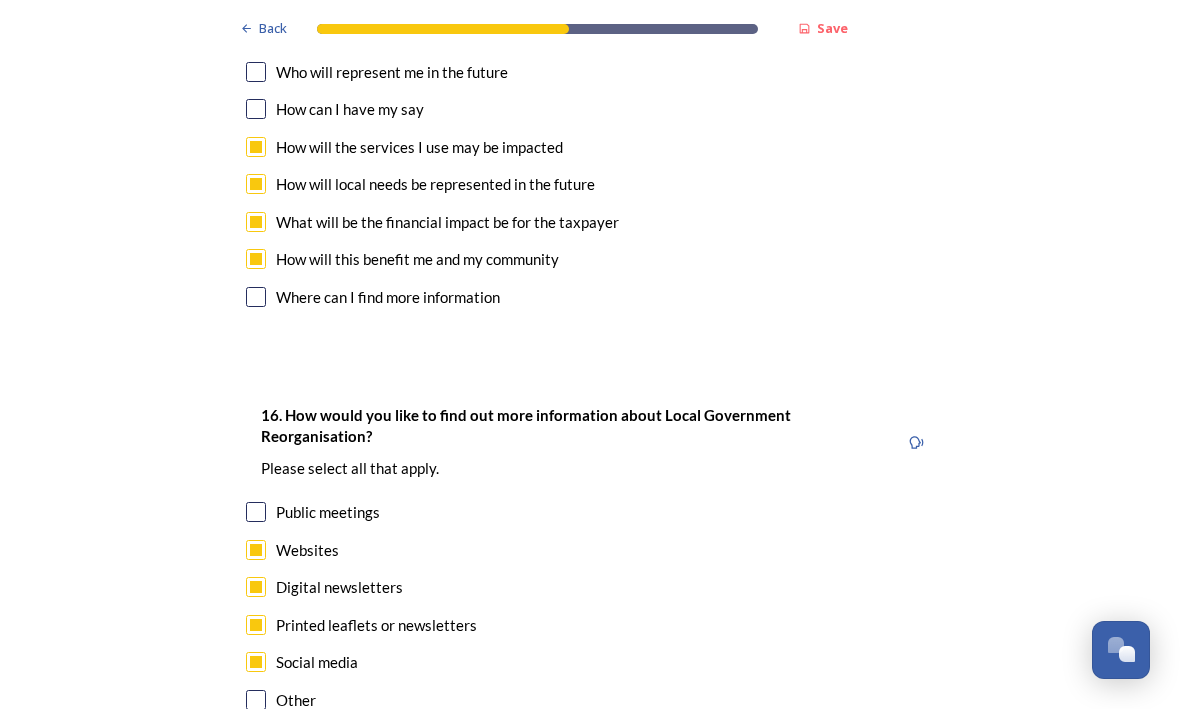 click at bounding box center (256, 513) 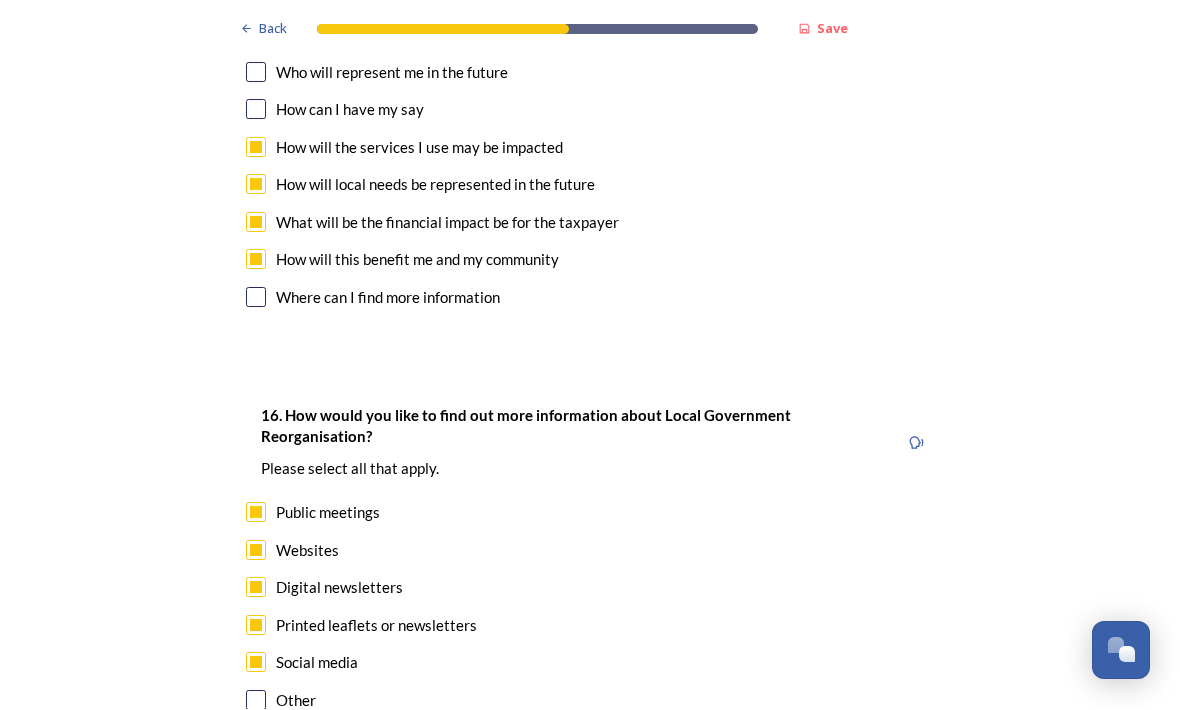 click at bounding box center (256, 513) 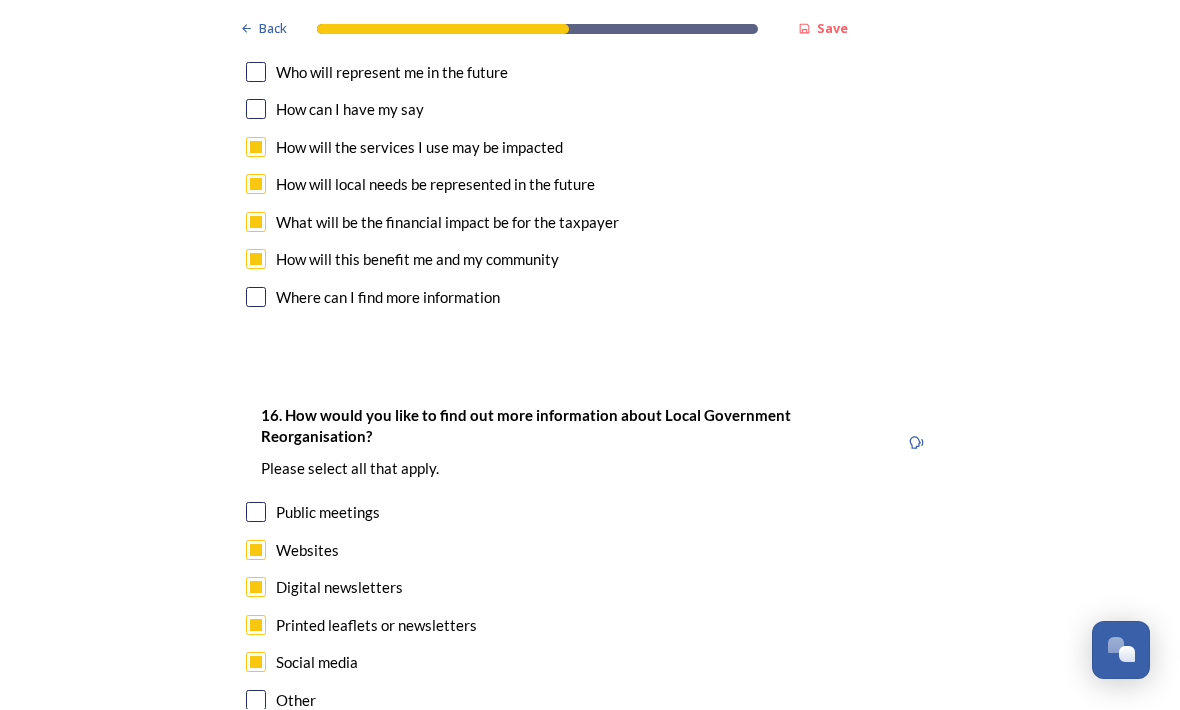 click on "Continue" at bounding box center [576, 811] 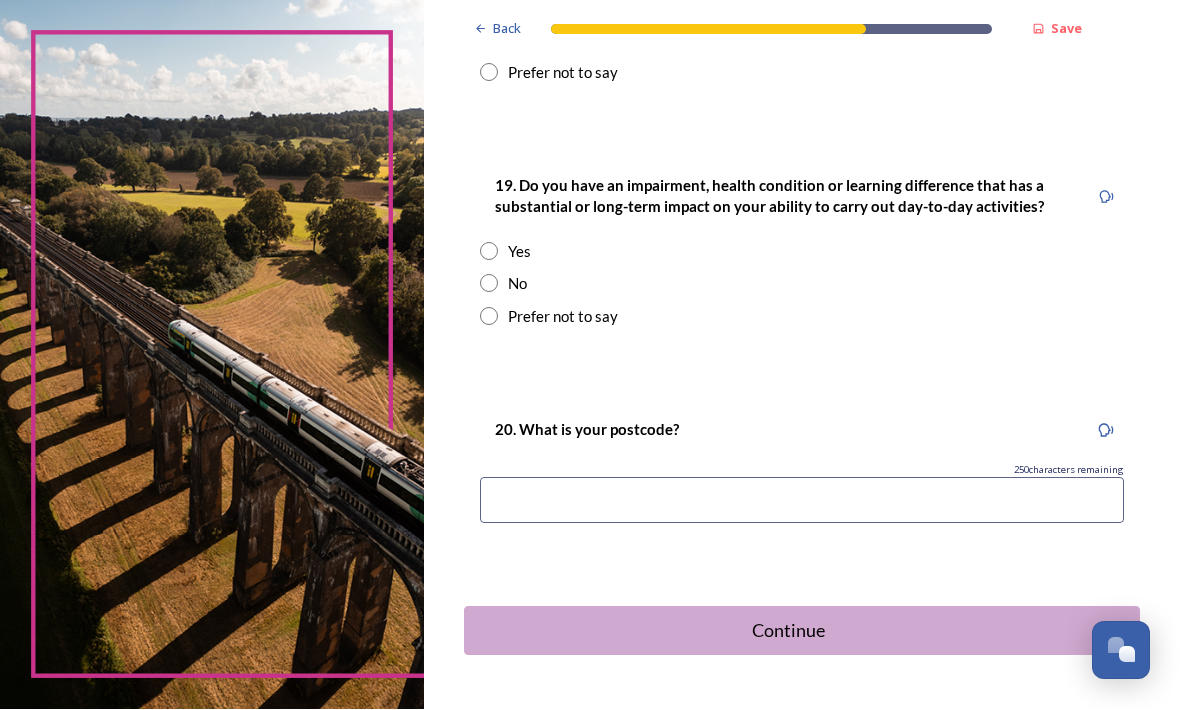 scroll, scrollTop: 981, scrollLeft: 0, axis: vertical 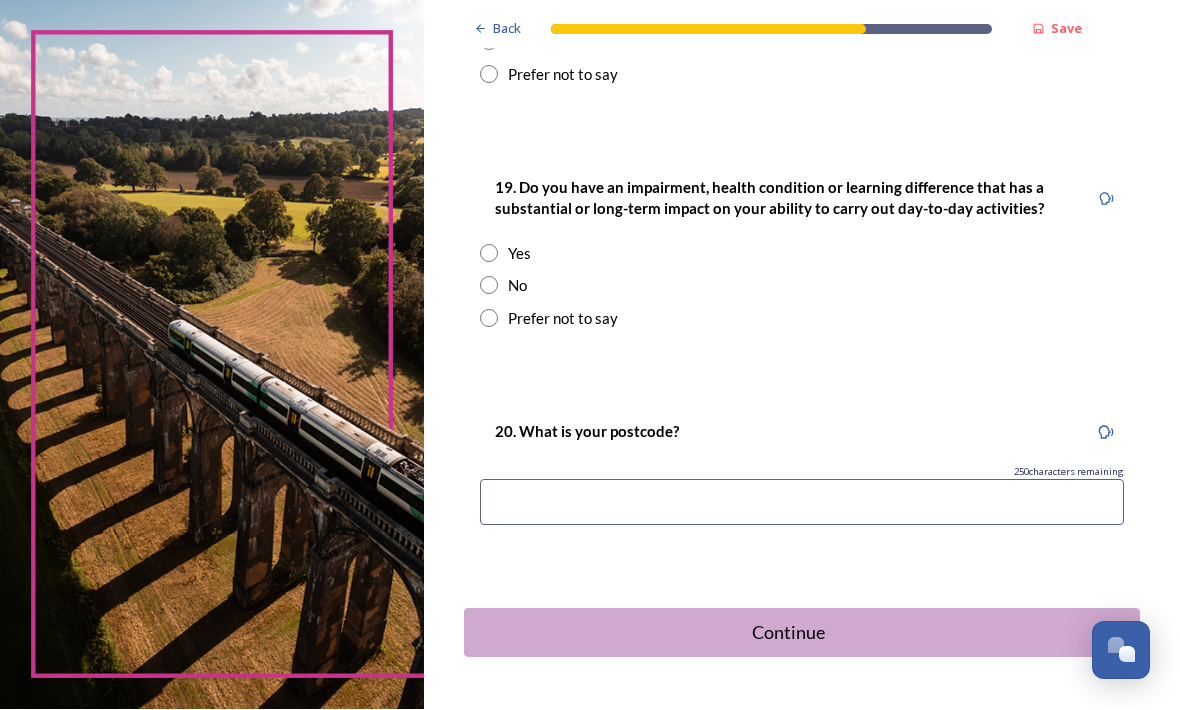 click on "Continue" at bounding box center [788, 633] 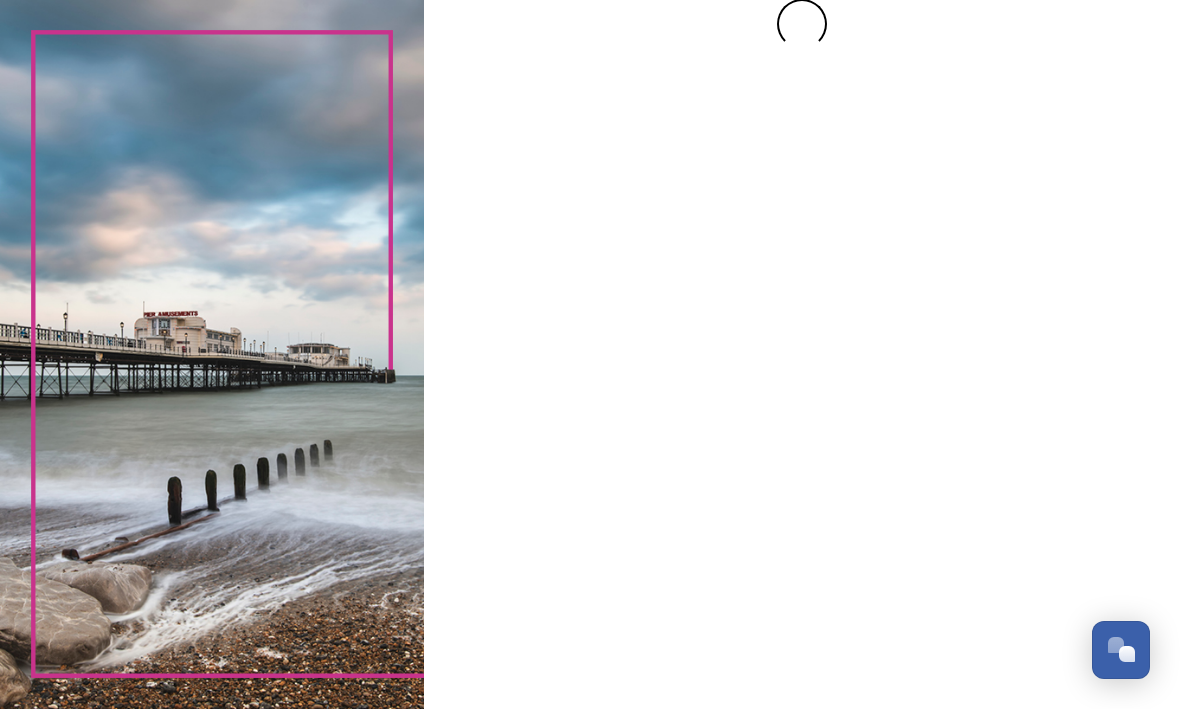 scroll, scrollTop: 0, scrollLeft: 0, axis: both 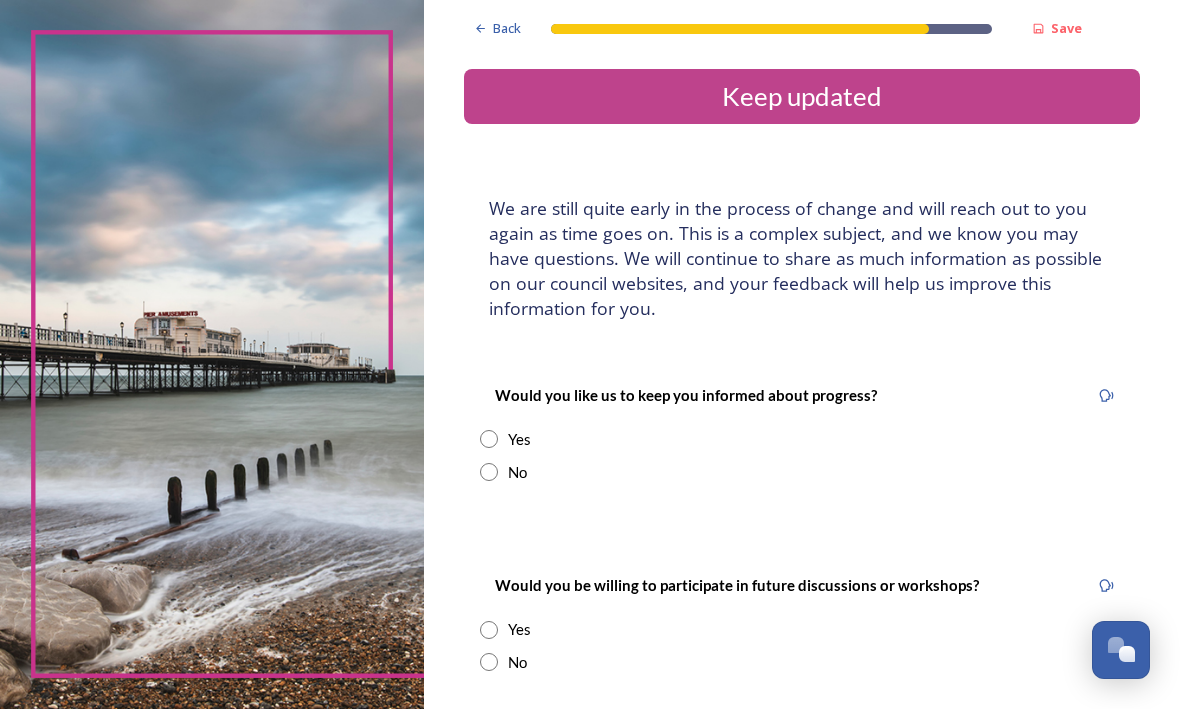 click at bounding box center (489, 663) 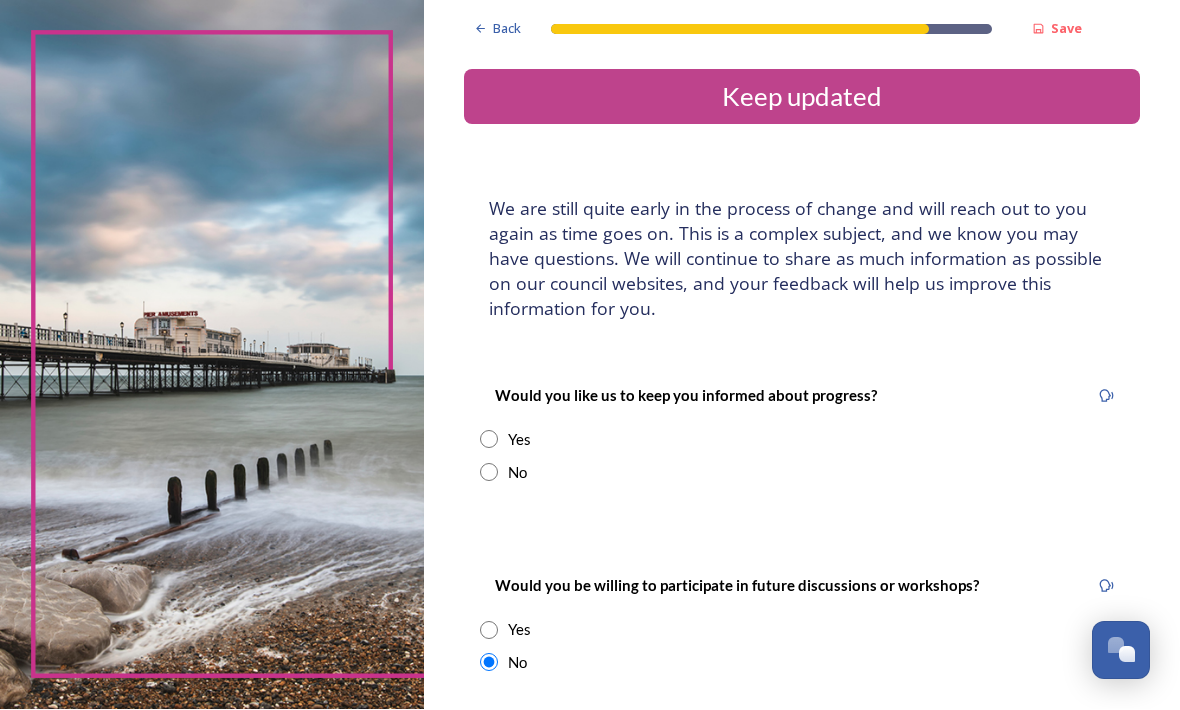 click at bounding box center (489, 473) 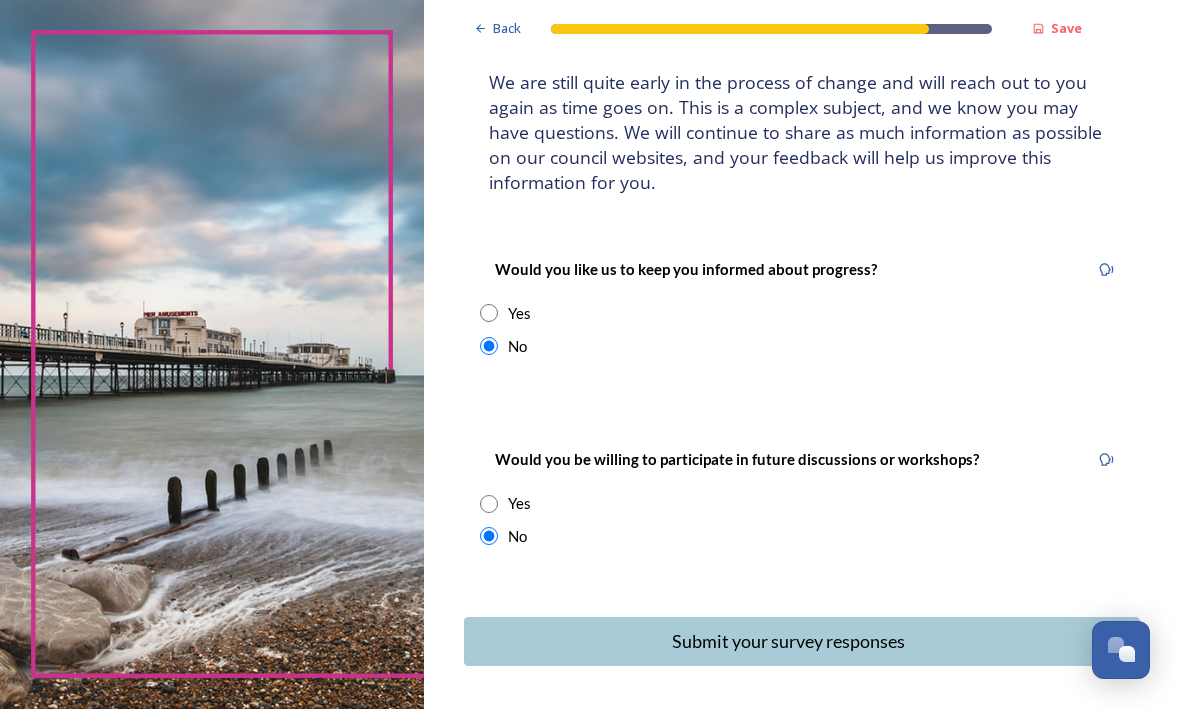 scroll, scrollTop: 125, scrollLeft: 0, axis: vertical 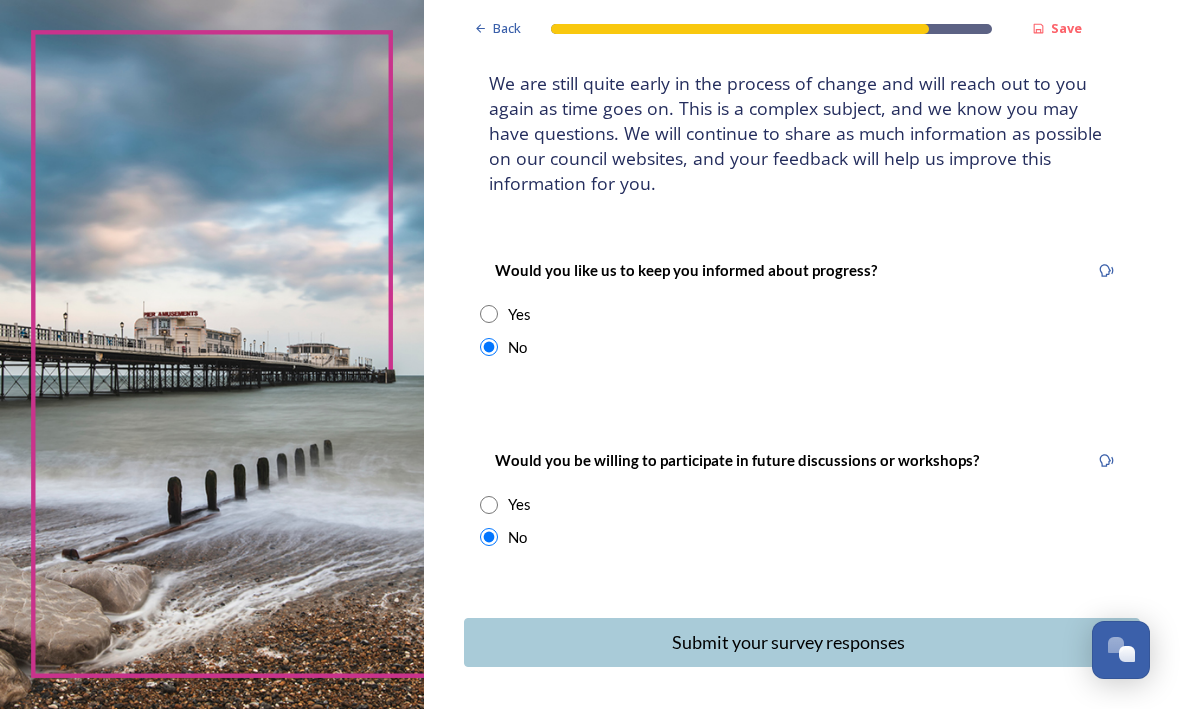 click at bounding box center [489, 315] 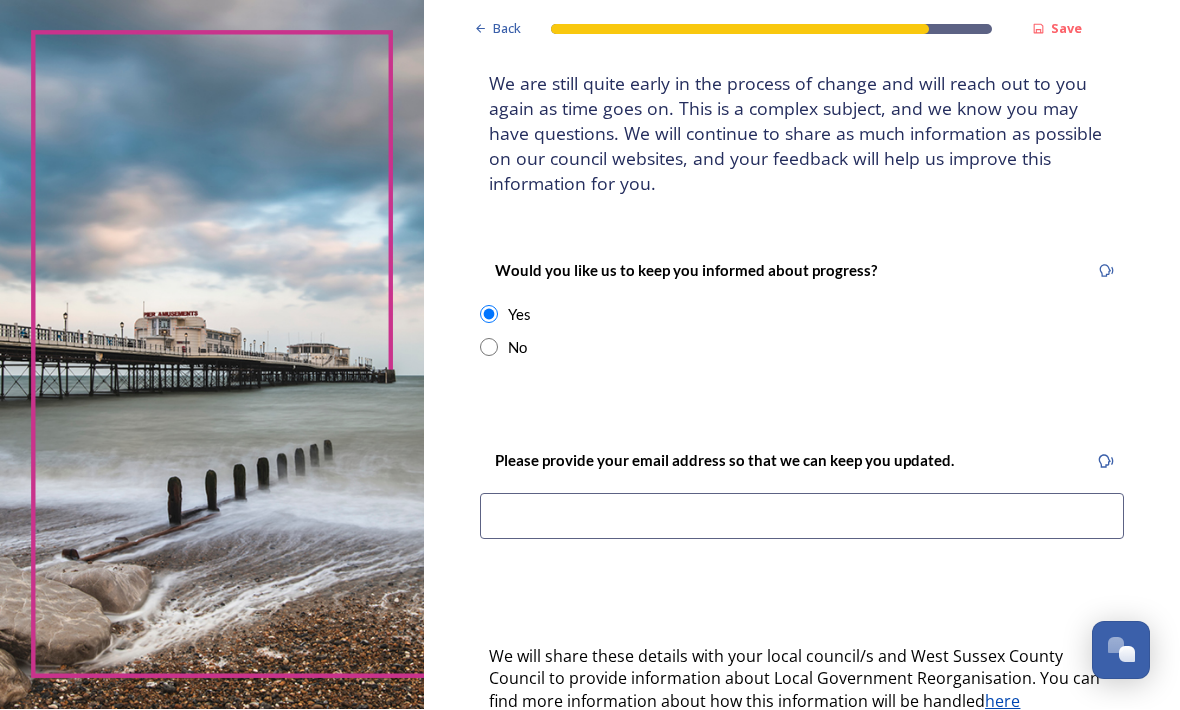 click at bounding box center [489, 348] 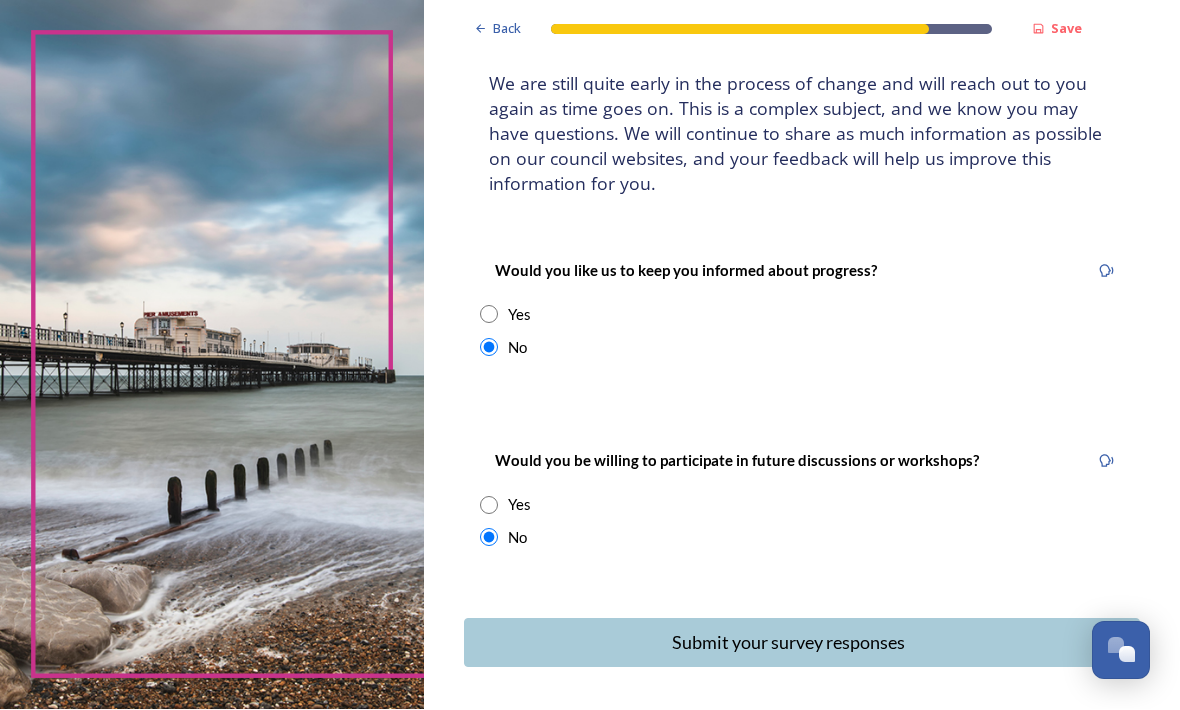 click on "Submit your survey responses" at bounding box center (788, 643) 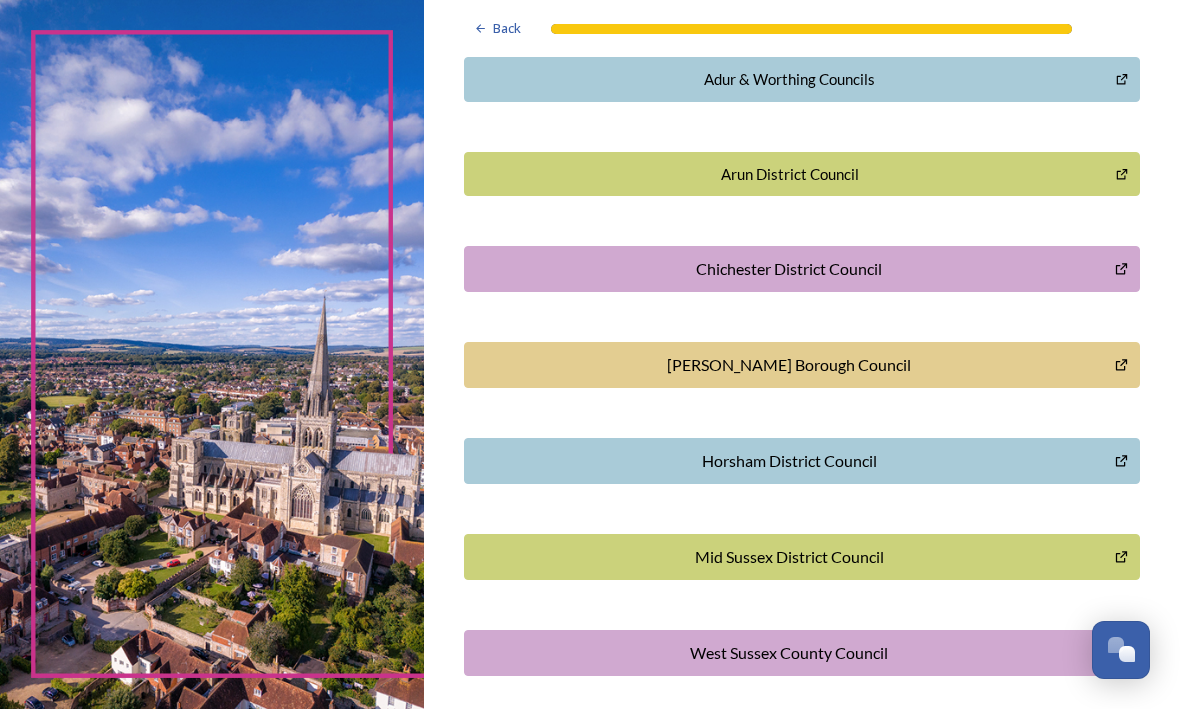 scroll, scrollTop: 494, scrollLeft: 0, axis: vertical 